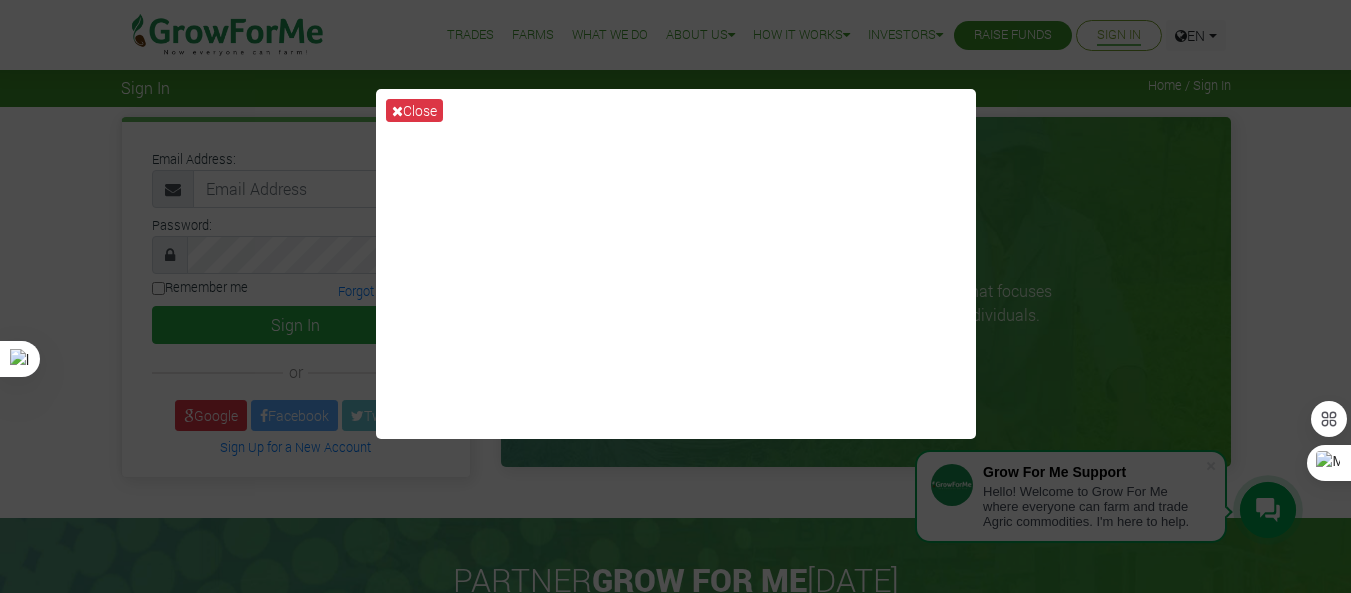 scroll, scrollTop: 0, scrollLeft: 0, axis: both 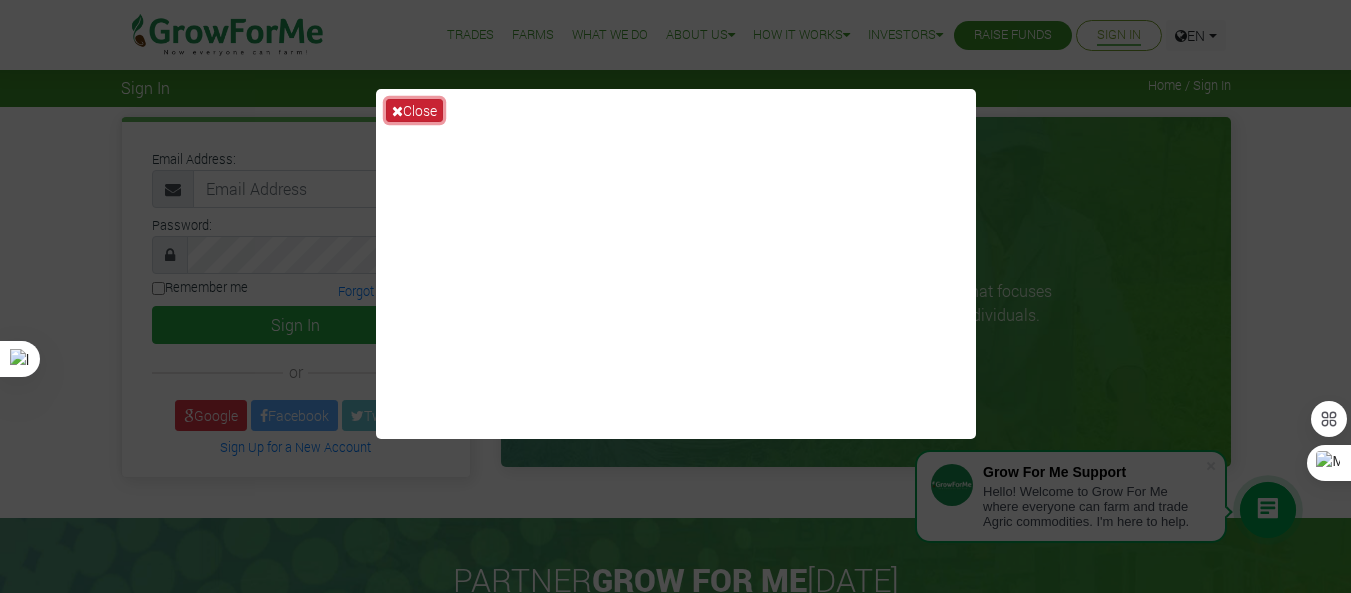 click on "Close" at bounding box center (414, 110) 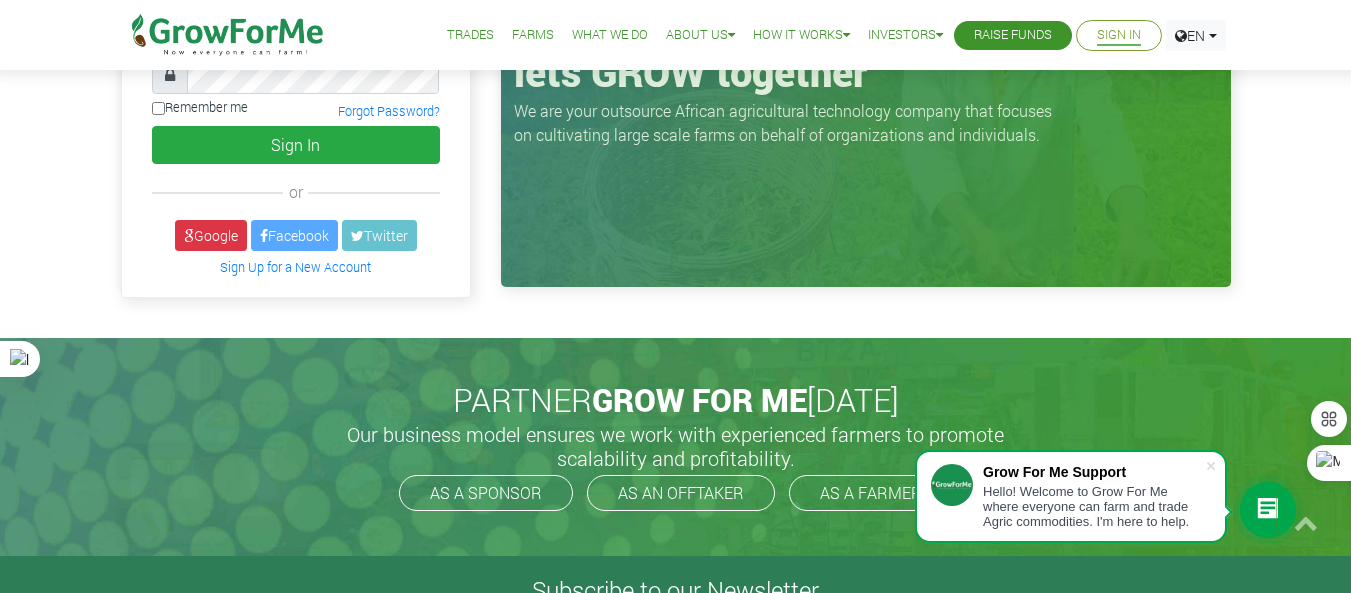 scroll, scrollTop: 146, scrollLeft: 0, axis: vertical 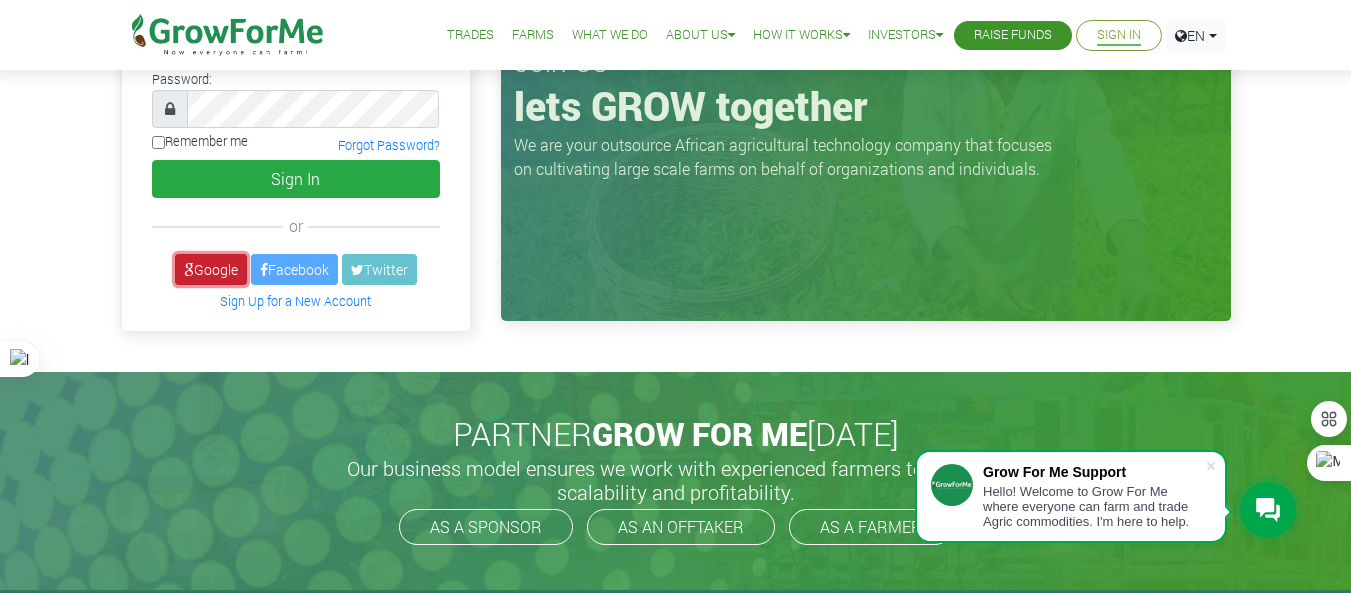 click on "Google" at bounding box center (211, 269) 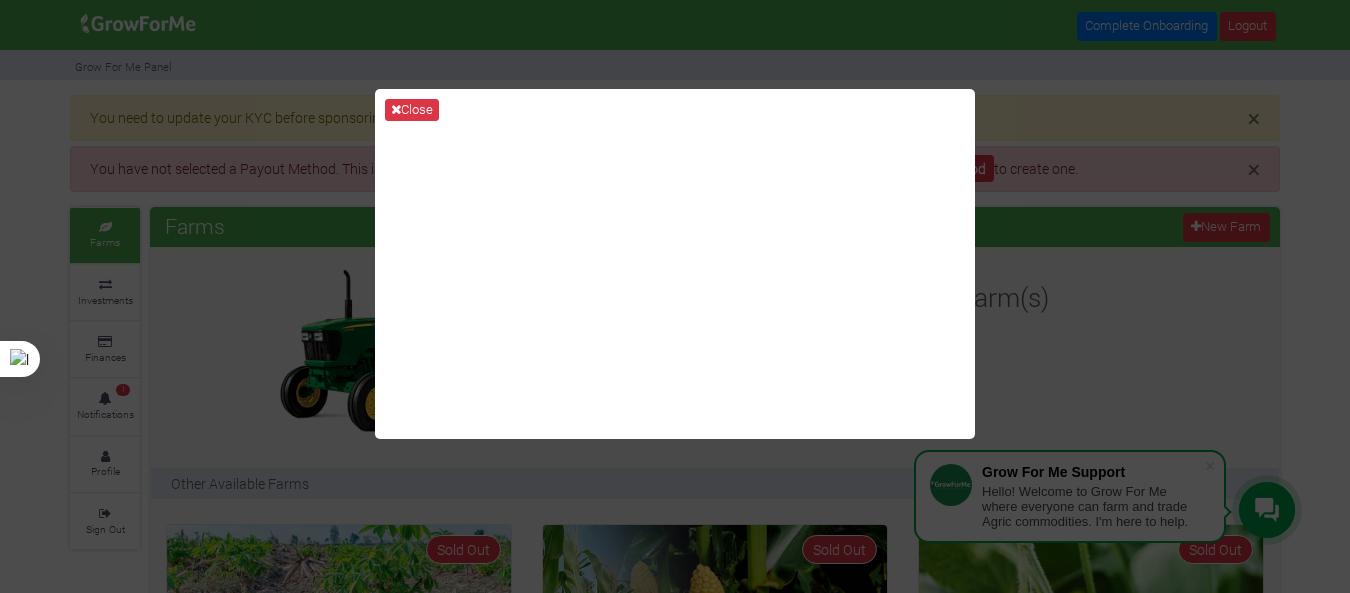 scroll, scrollTop: 0, scrollLeft: 0, axis: both 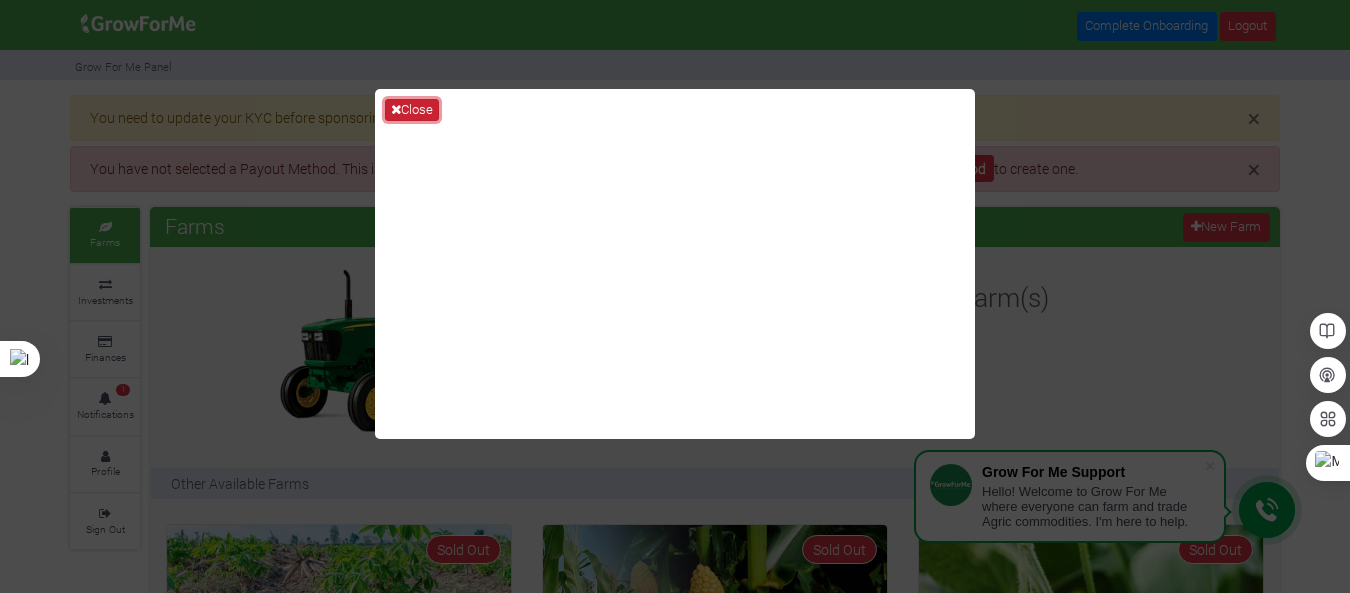 click on "Close" at bounding box center (412, 110) 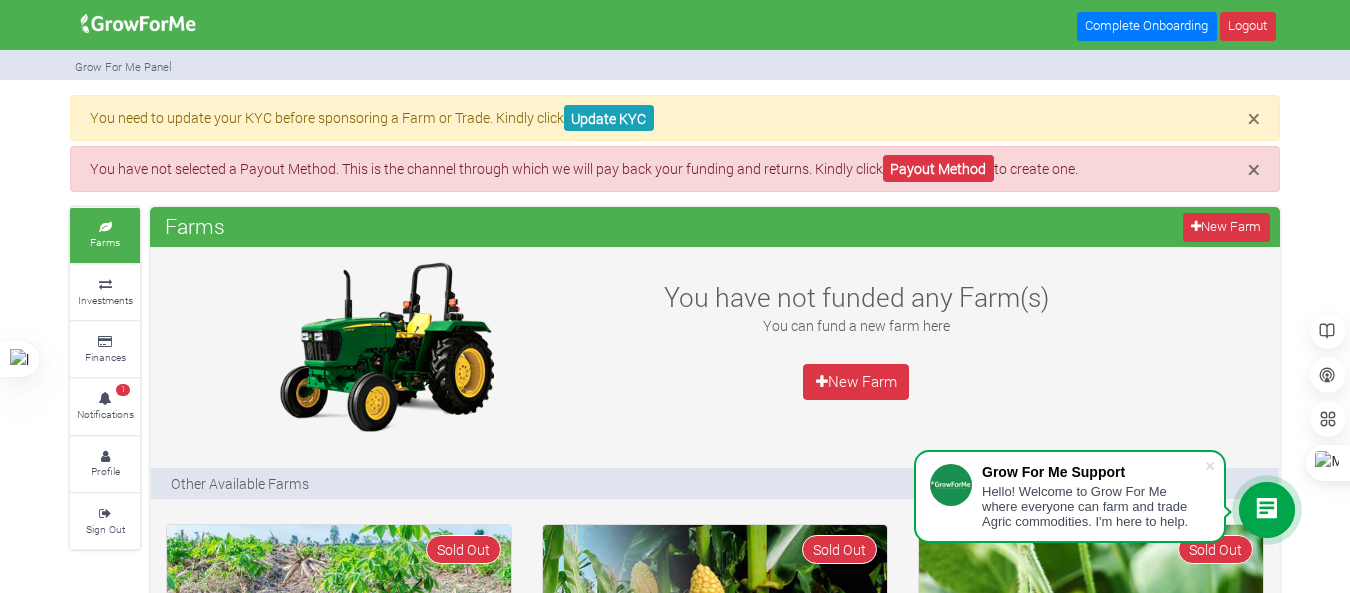 drag, startPoint x: 1349, startPoint y: 147, endPoint x: 1340, endPoint y: 183, distance: 37.107952 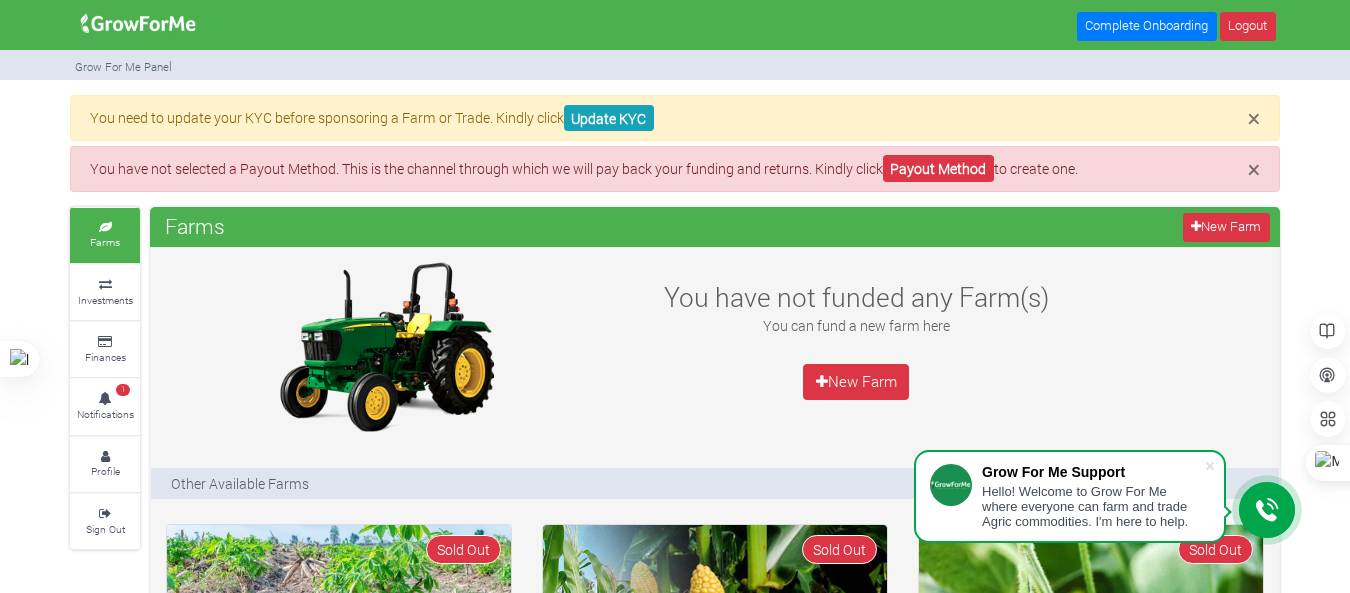 scroll, scrollTop: 15, scrollLeft: 0, axis: vertical 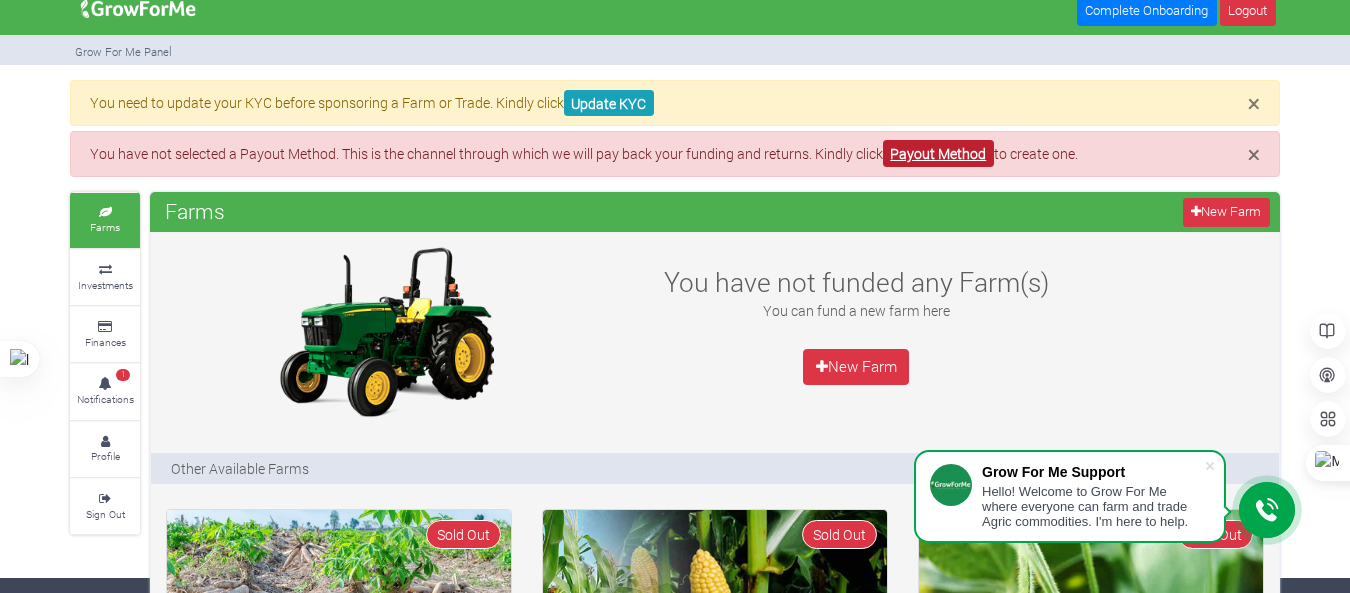click on "Payout Method" at bounding box center [938, 153] 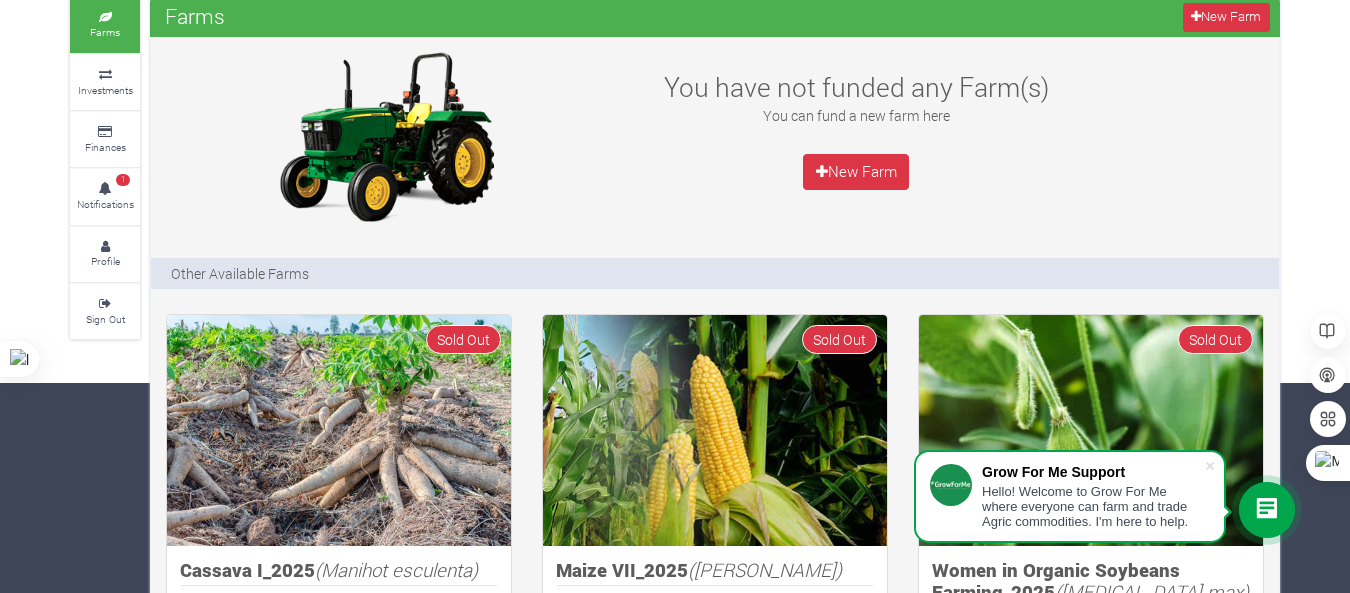 scroll, scrollTop: 211, scrollLeft: 0, axis: vertical 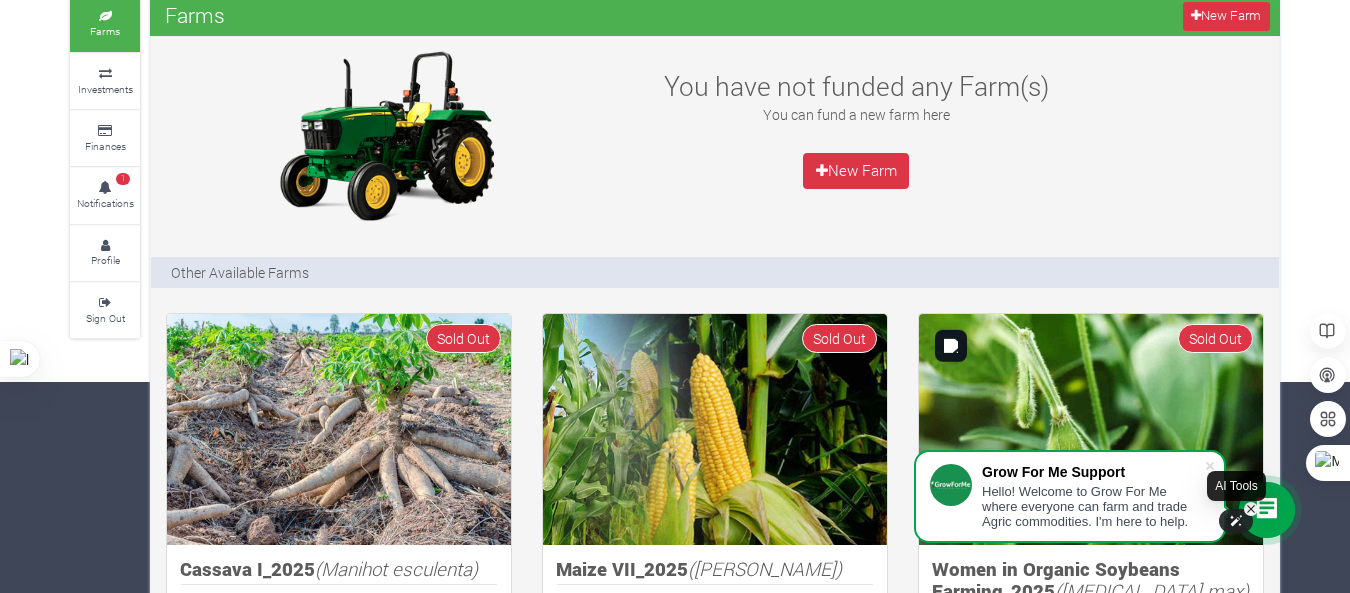 click at bounding box center [1236, 521] 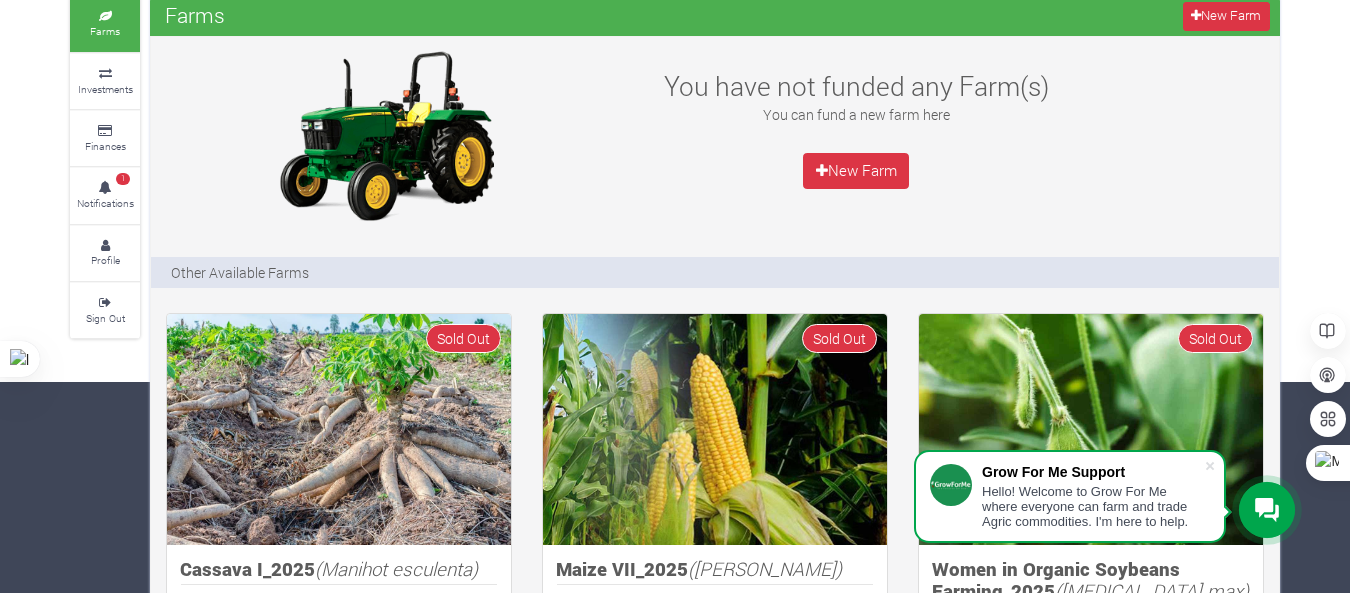 click 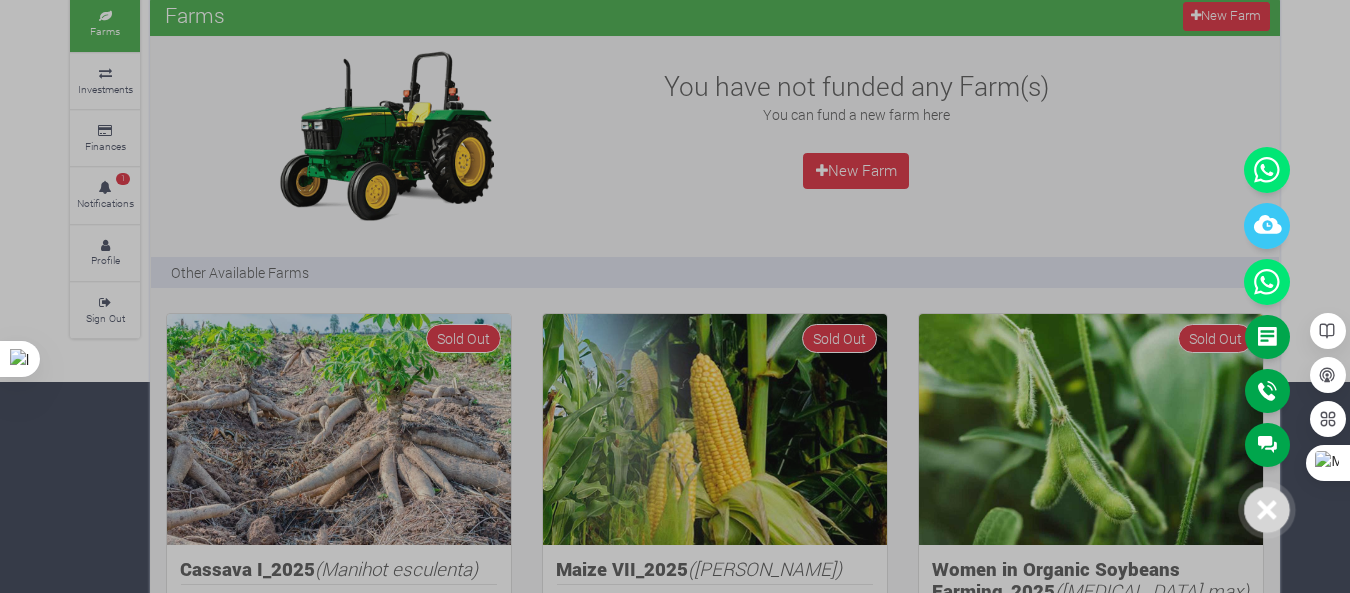 click at bounding box center [675, 296] 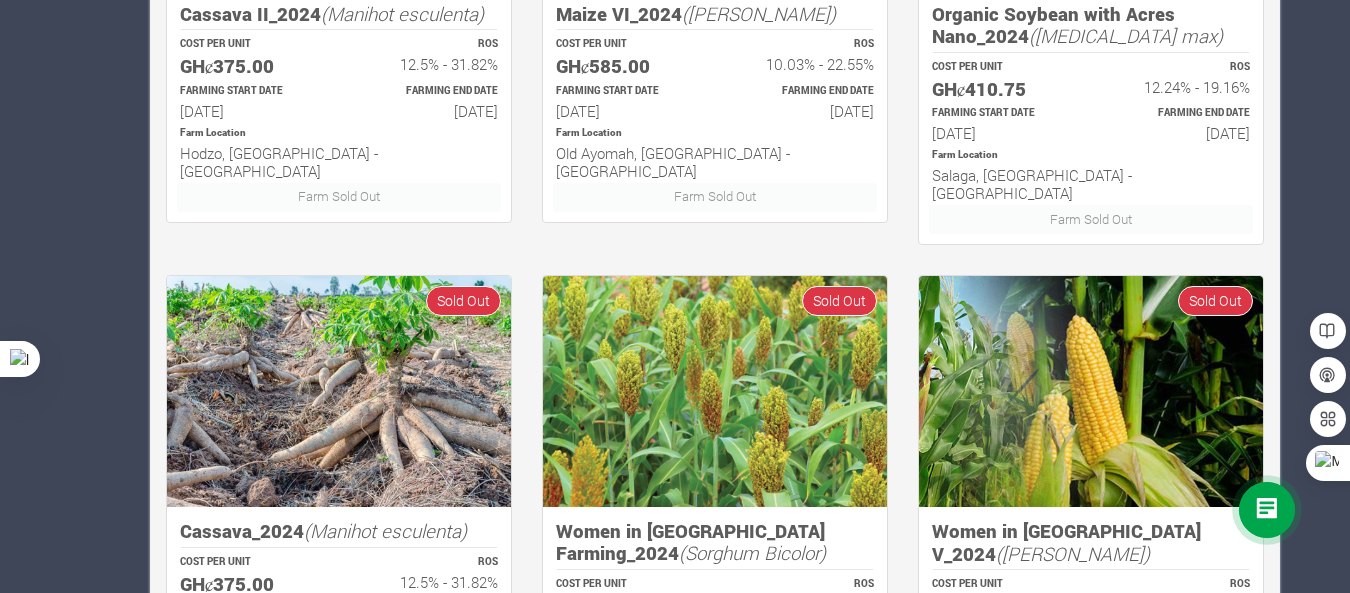 scroll, scrollTop: 1493, scrollLeft: 0, axis: vertical 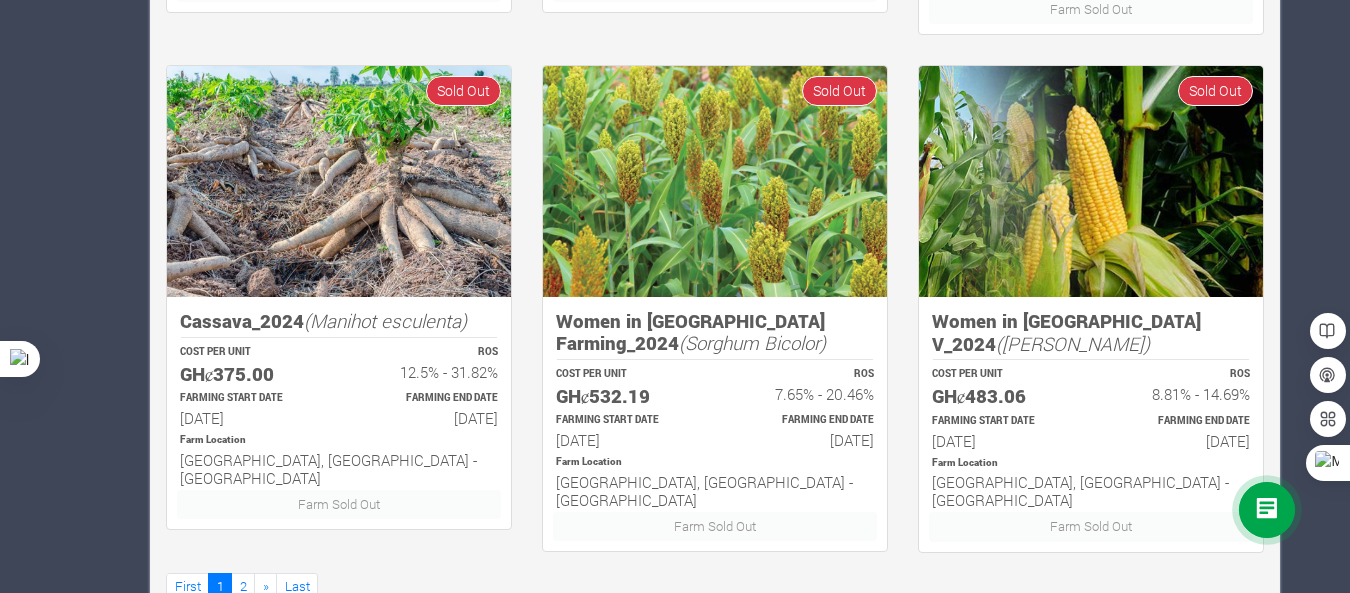 click 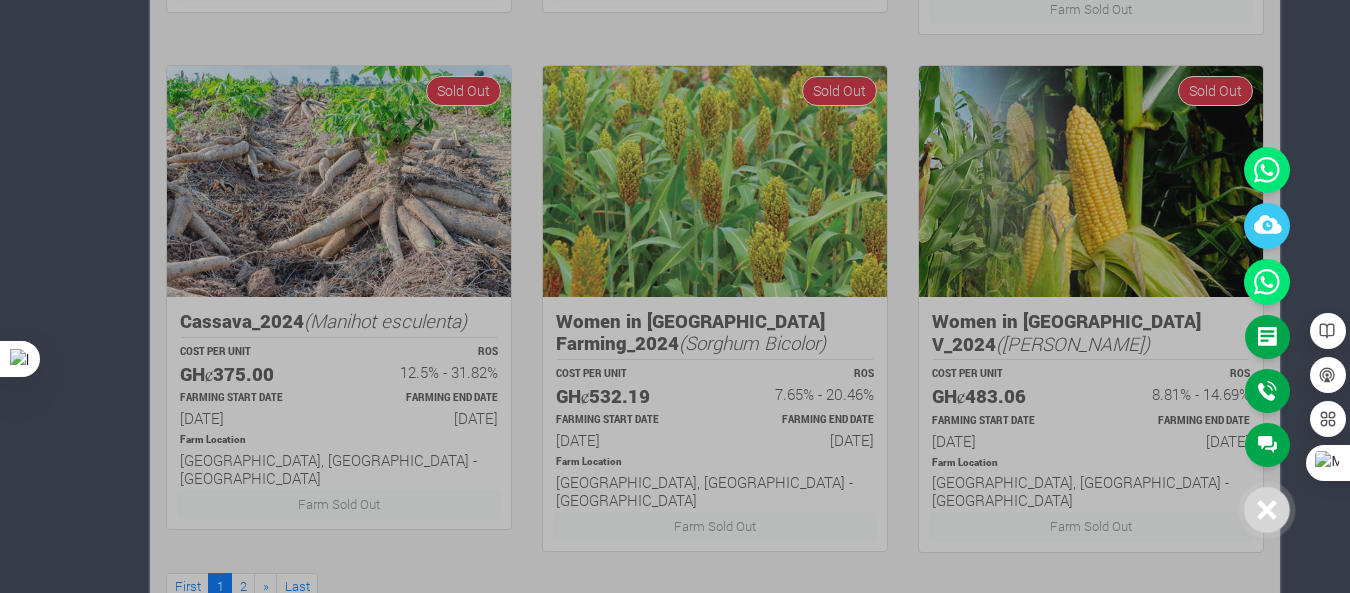 click at bounding box center [1267, 510] 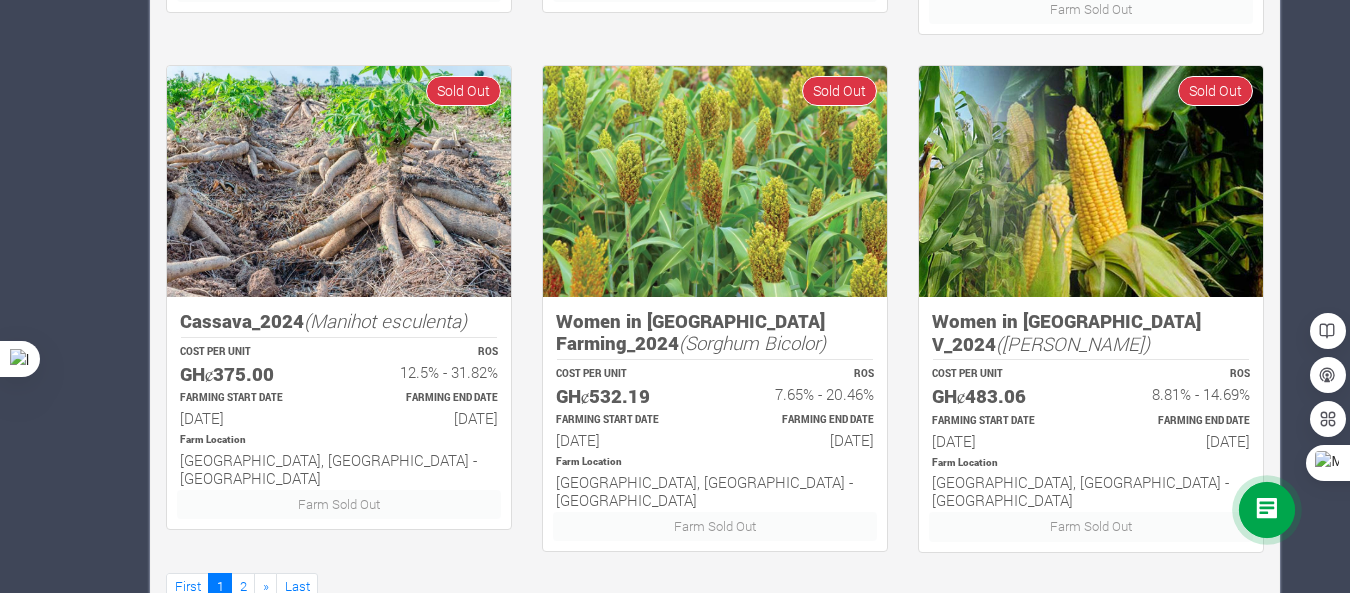 click 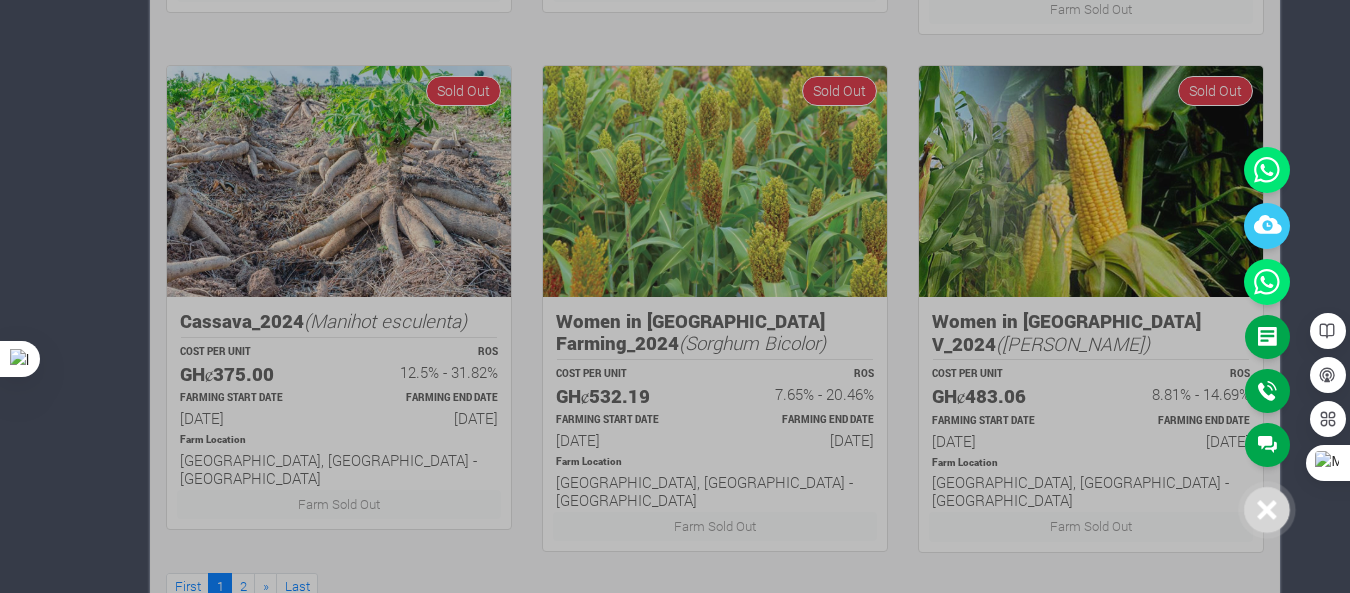 click at bounding box center [675, 296] 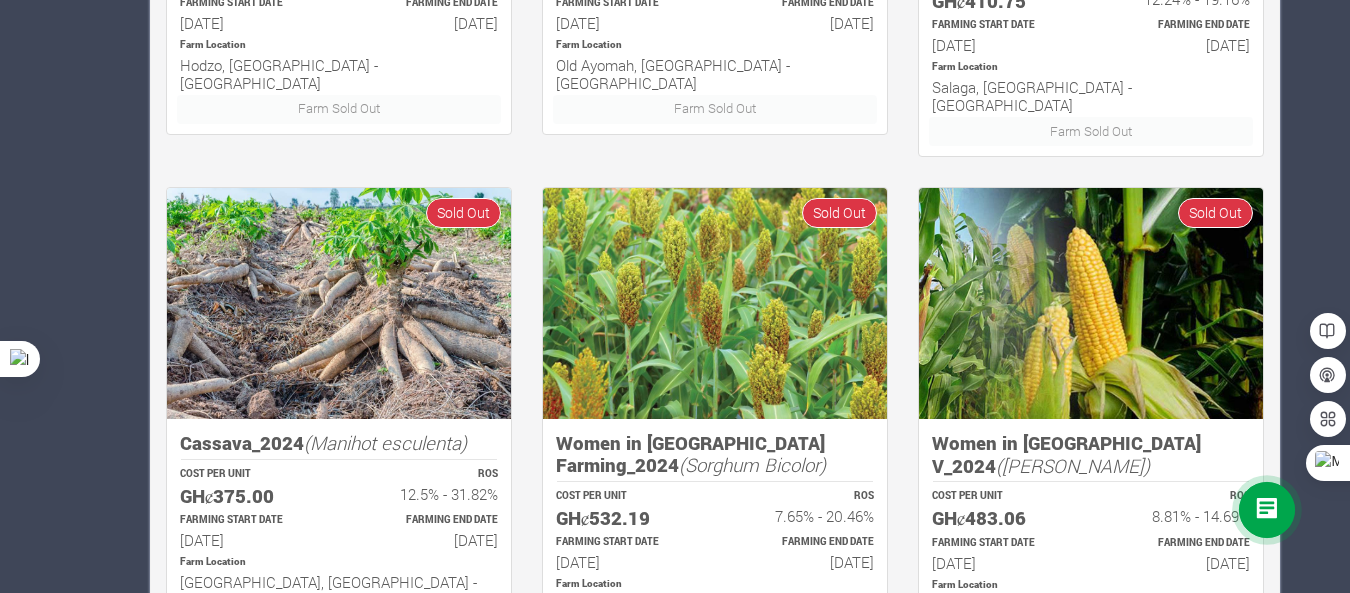 scroll, scrollTop: 1493, scrollLeft: 0, axis: vertical 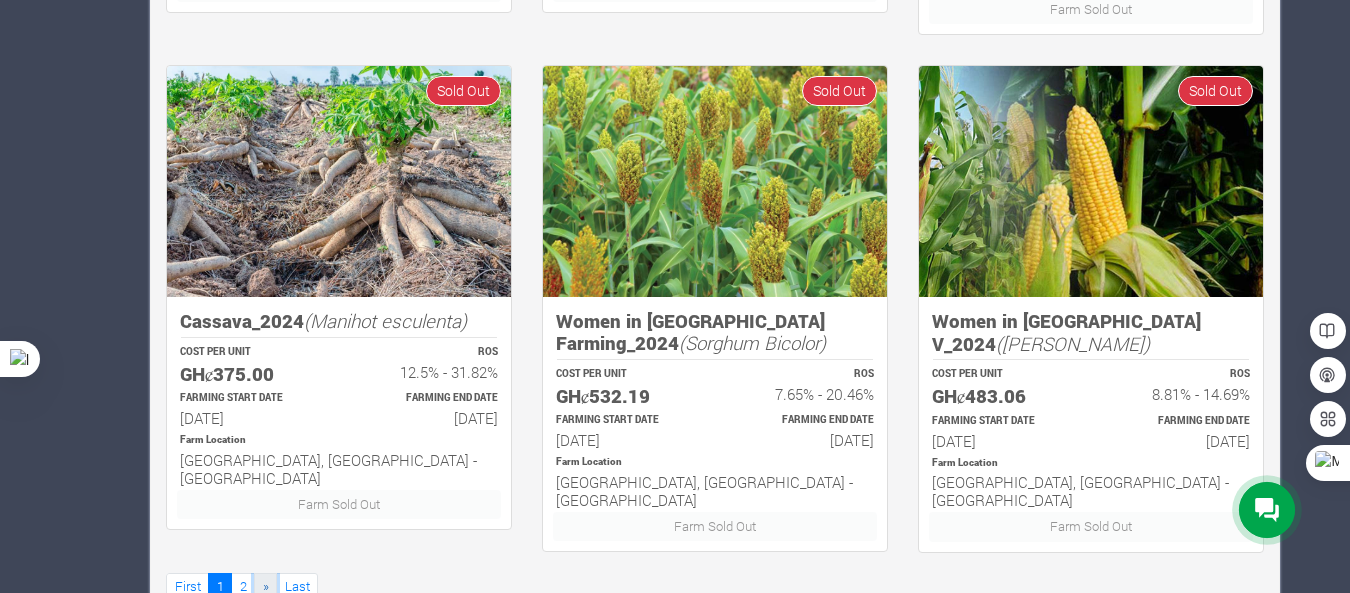 click on "»" at bounding box center [266, 586] 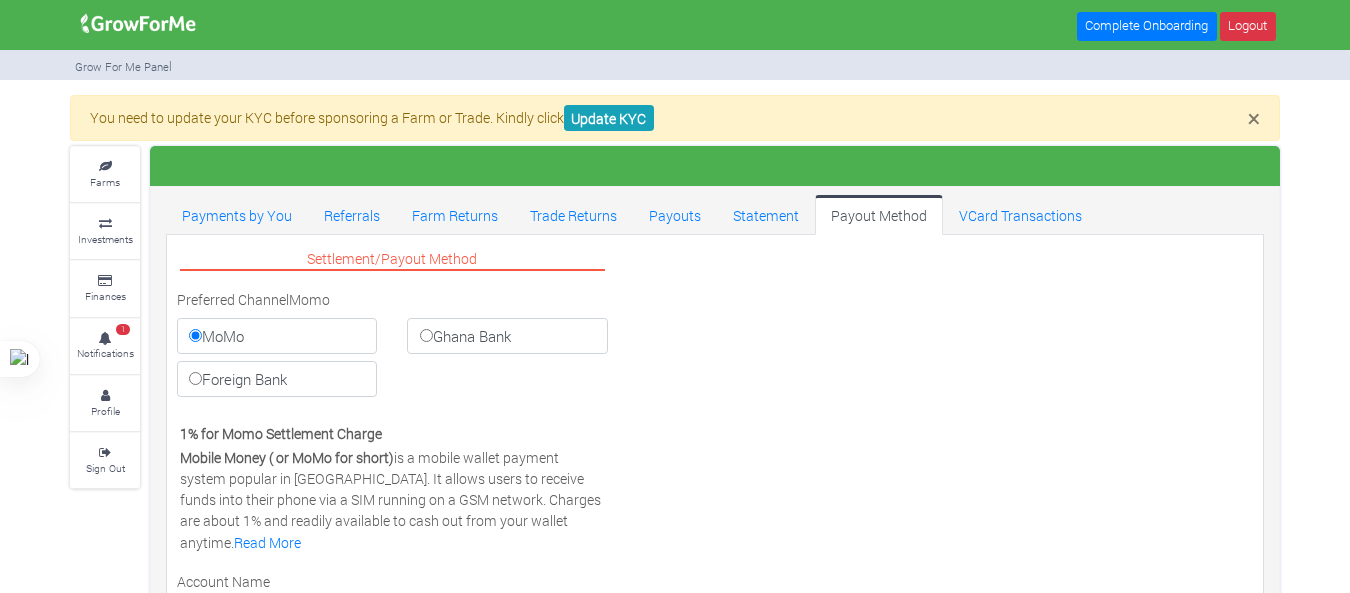 scroll, scrollTop: 0, scrollLeft: 0, axis: both 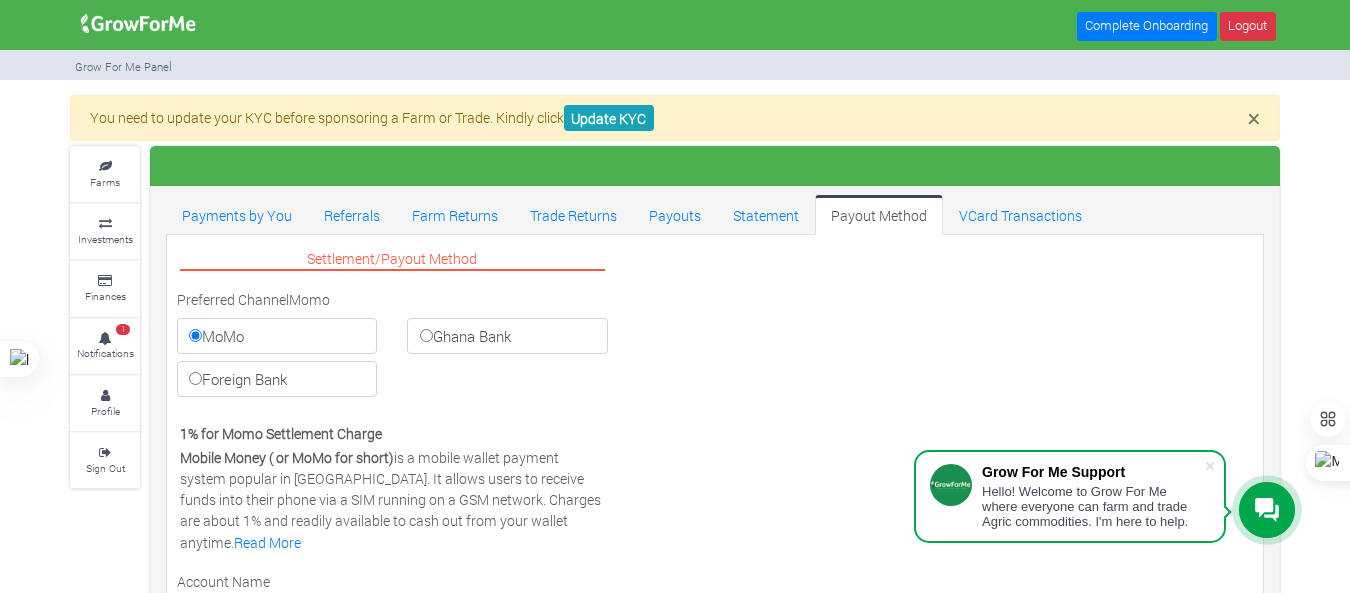 click on "Foreign Bank" at bounding box center (277, 379) 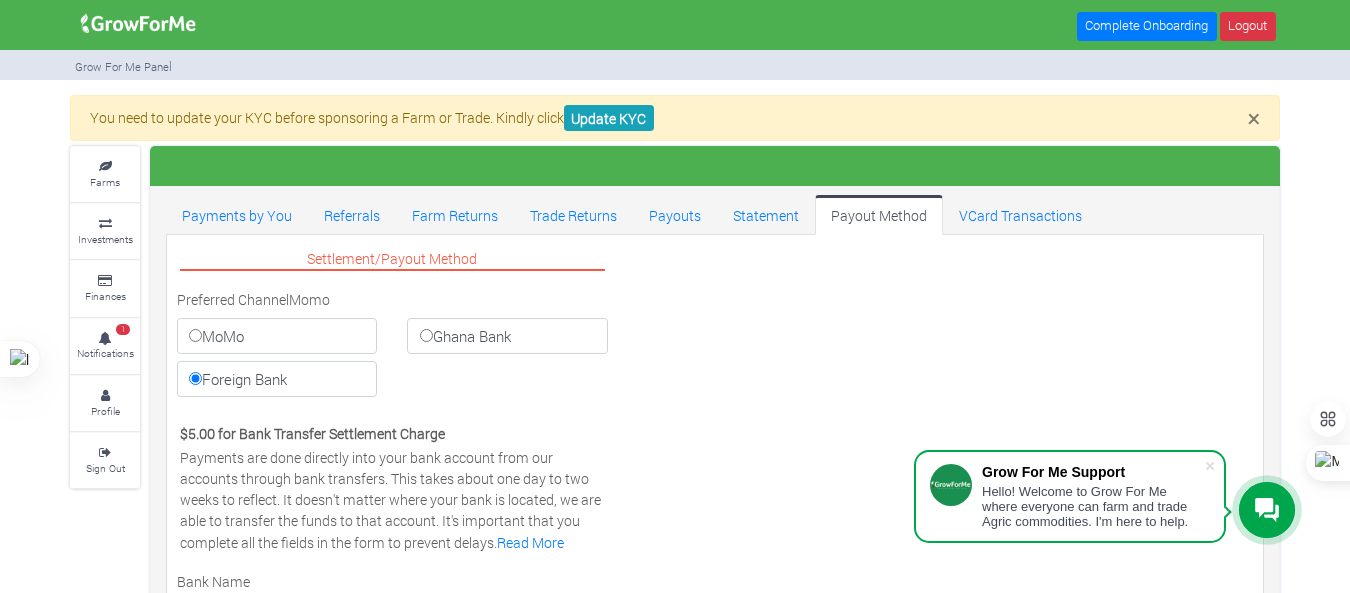 click on "MoMo" at bounding box center (277, 336) 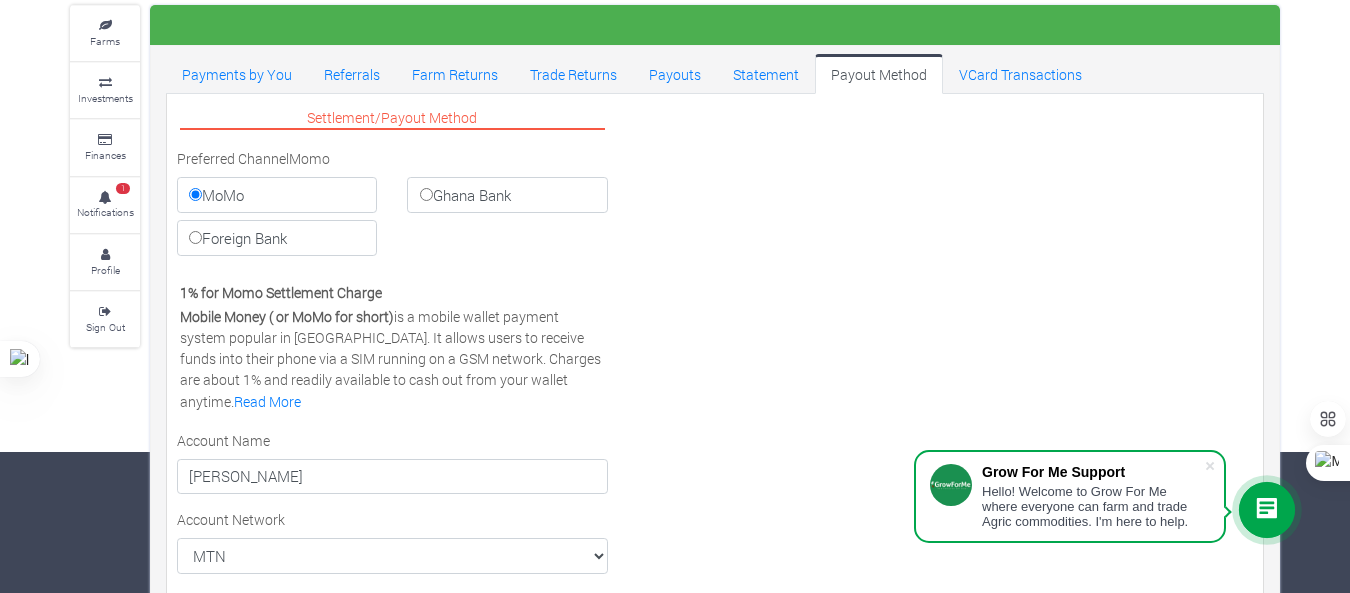 scroll, scrollTop: 143, scrollLeft: 0, axis: vertical 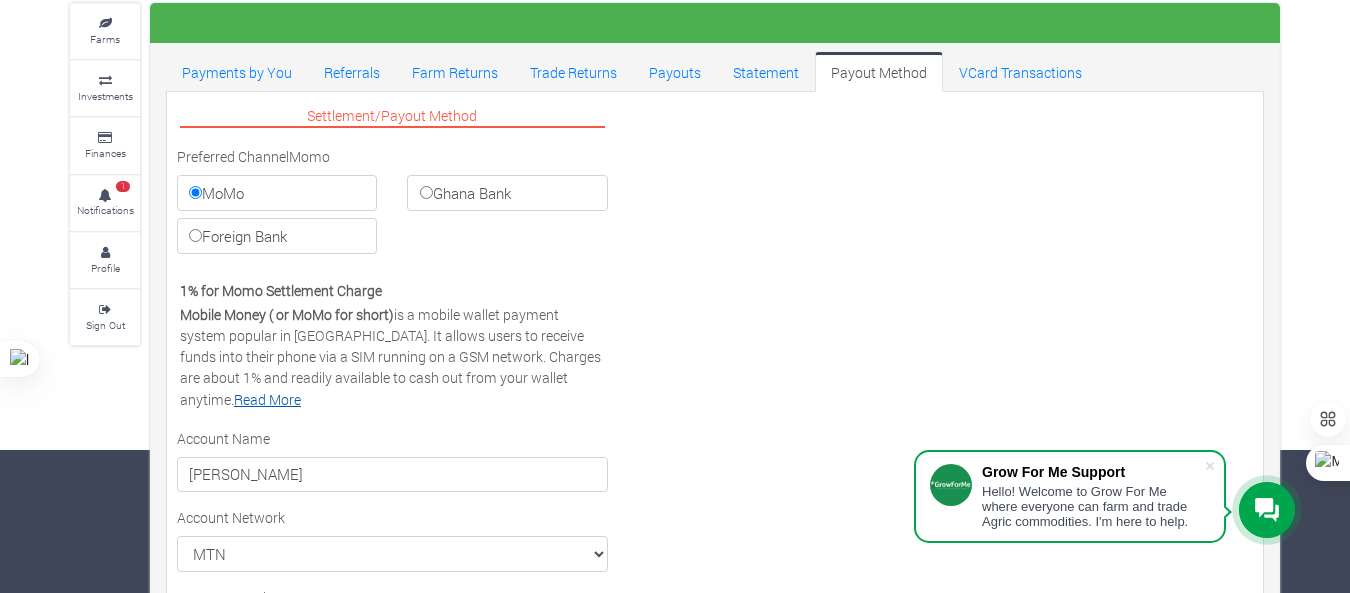 click on "Read More" at bounding box center [267, 399] 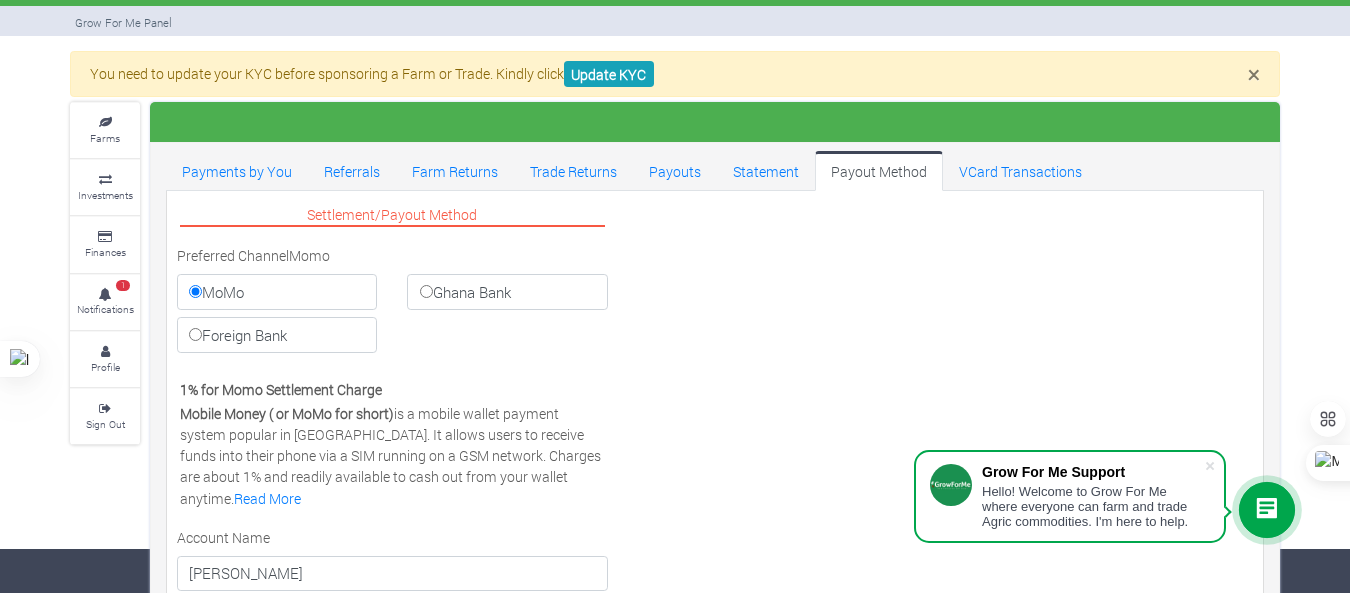 scroll, scrollTop: 0, scrollLeft: 0, axis: both 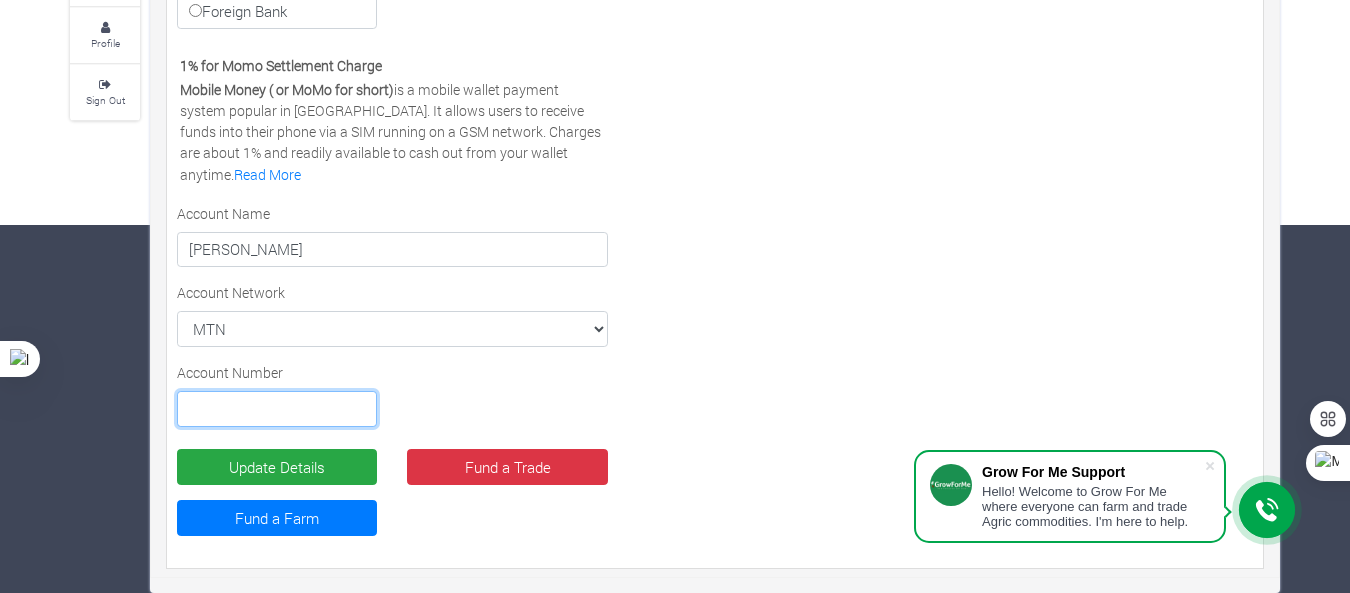 click at bounding box center [277, 409] 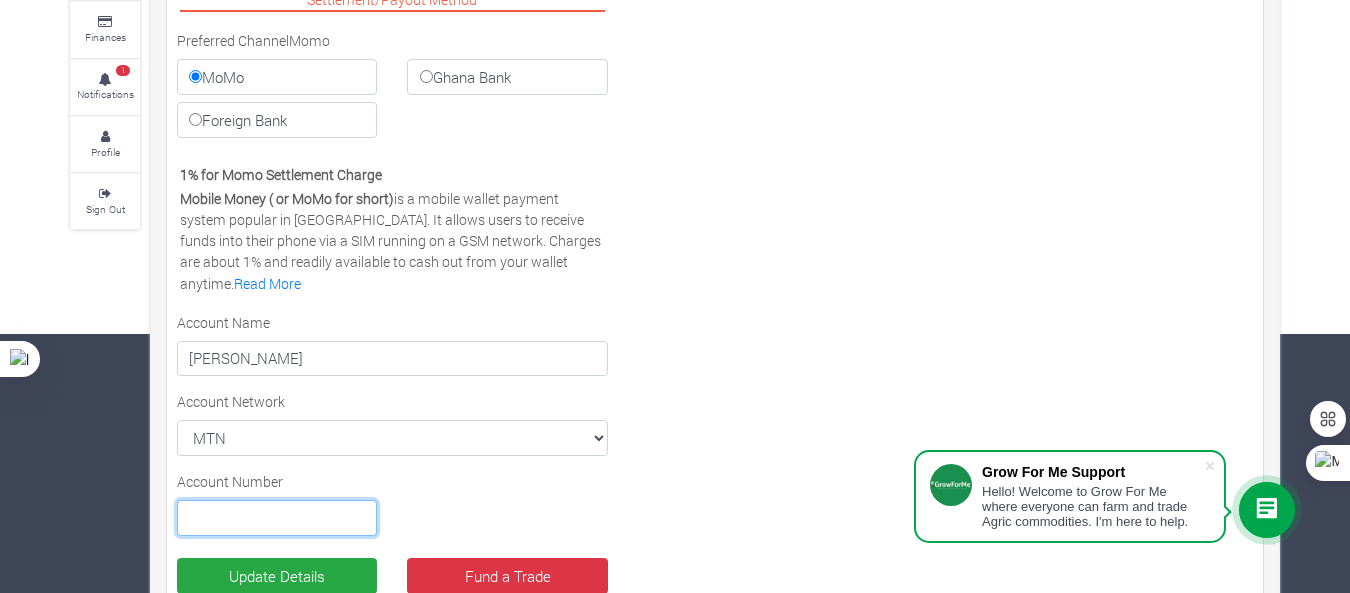 scroll, scrollTop: 0, scrollLeft: 0, axis: both 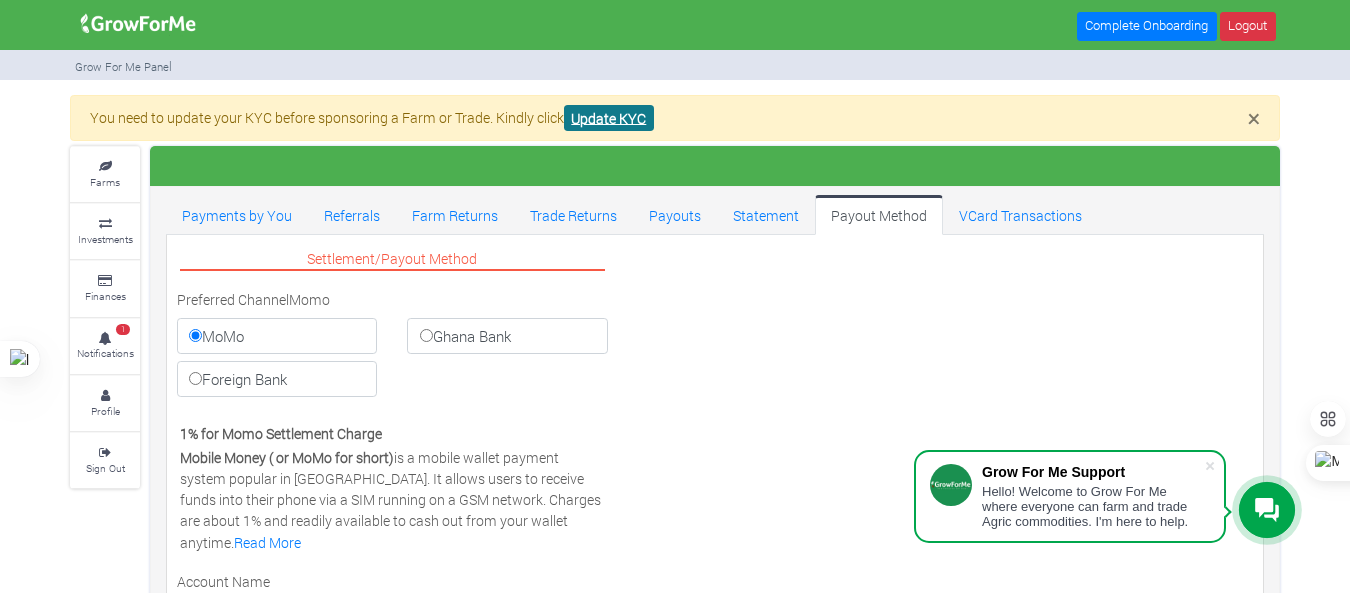 click on "Update KYC" at bounding box center (609, 118) 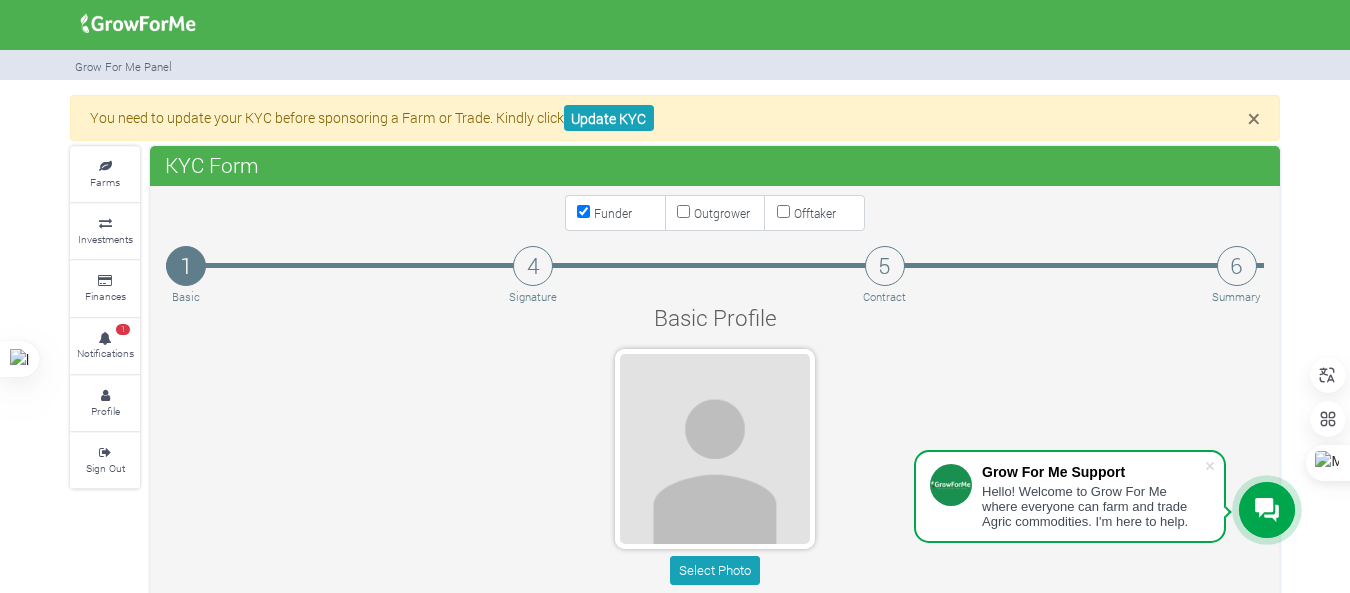scroll, scrollTop: 0, scrollLeft: 0, axis: both 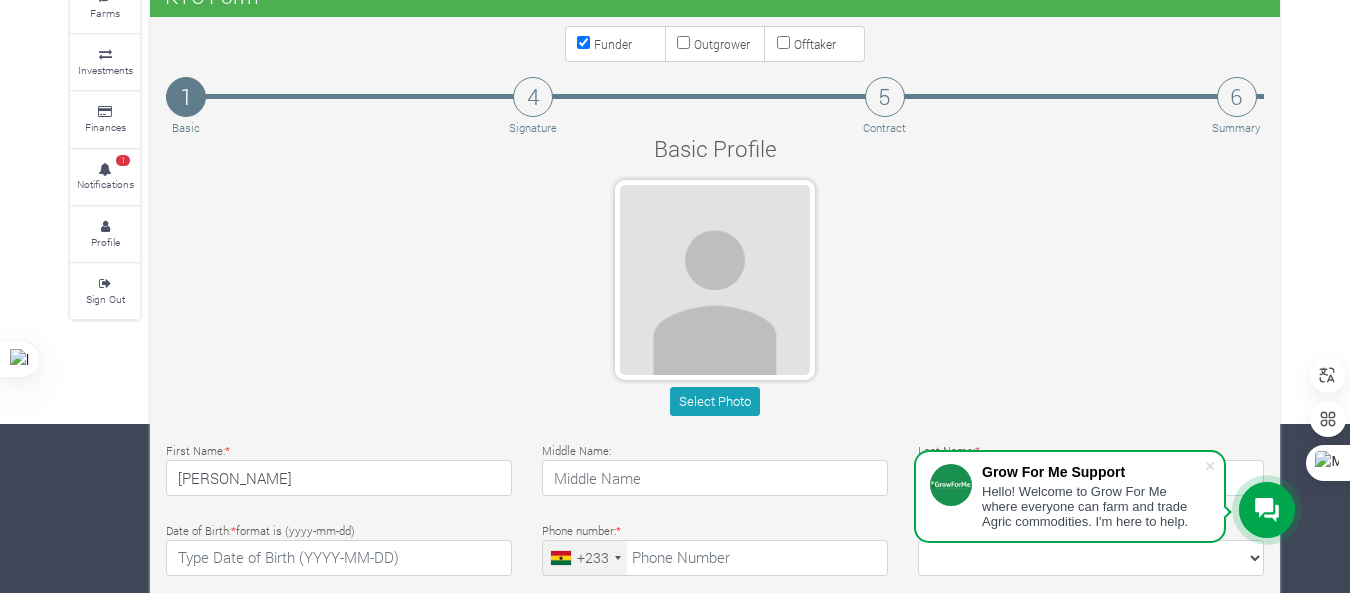 drag, startPoint x: 1365, startPoint y: 82, endPoint x: 1342, endPoint y: 217, distance: 136.94525 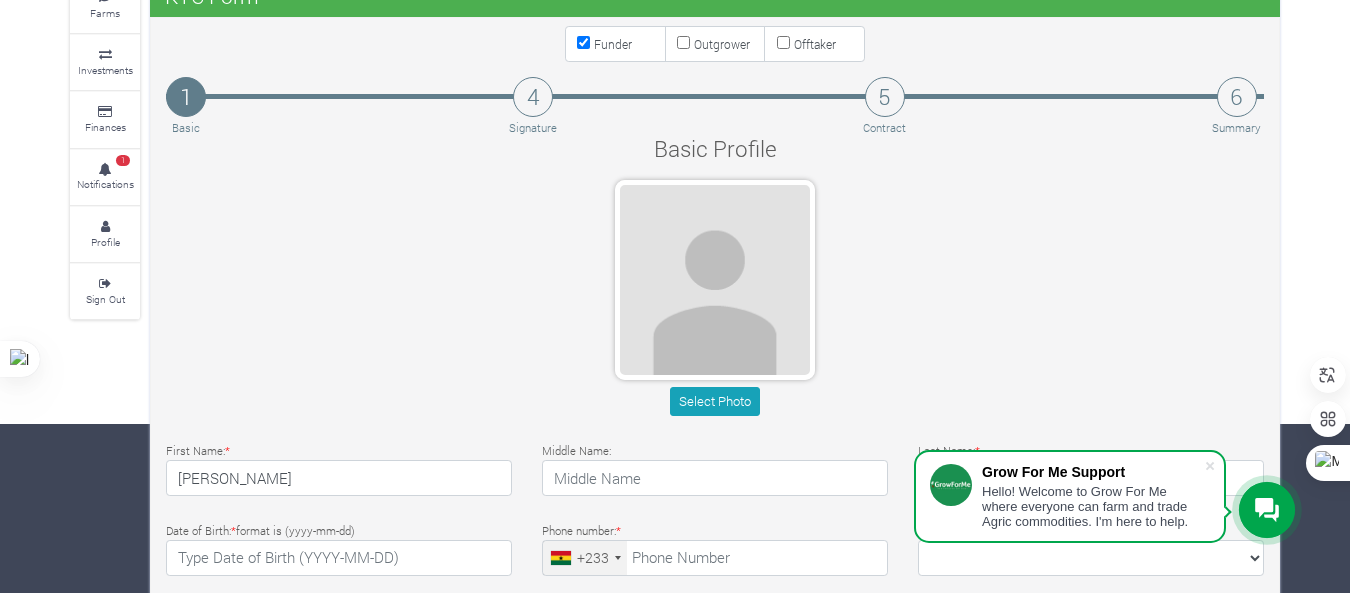 click on "Grow For Me Support
Hello! Welcome to Grow For Me where everyone can farm and trade Agric commodities. I'm here to help.
Main Channel
Callback
Feedback Form
+12059526298
Open Channel
Contact us on WhatsApp" at bounding box center (675, 127) 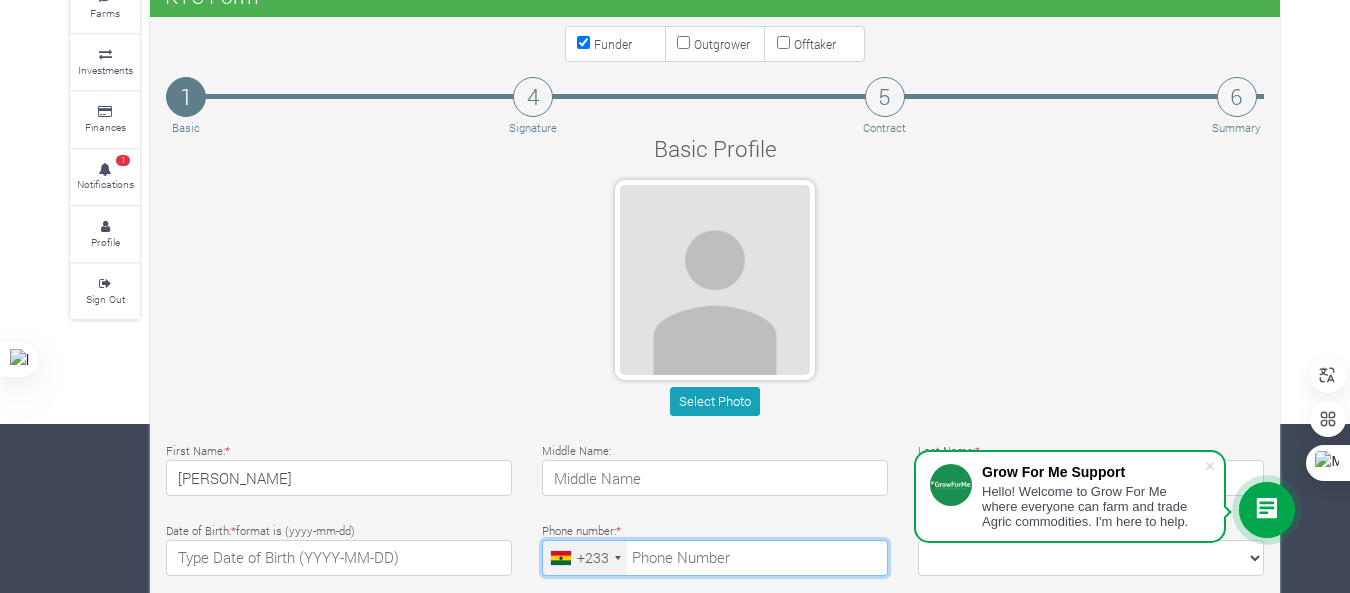 click at bounding box center (715, 558) 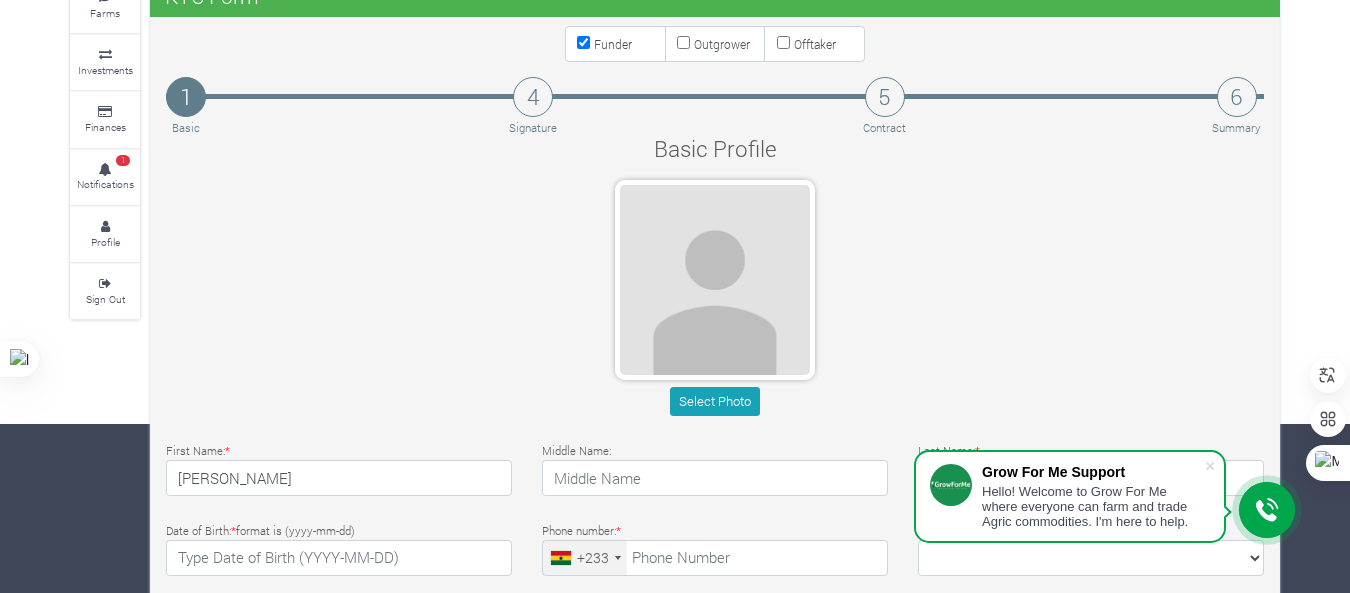 click on "Select Photo" at bounding box center (715, 302) 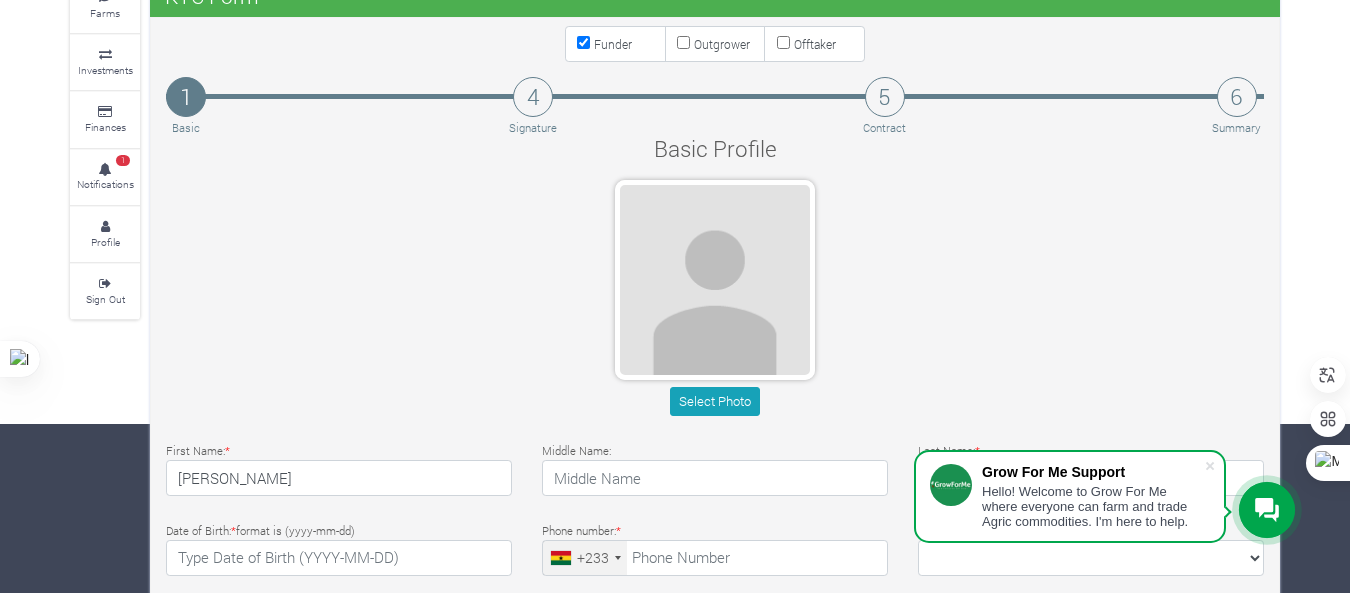 click at bounding box center (1210, 466) 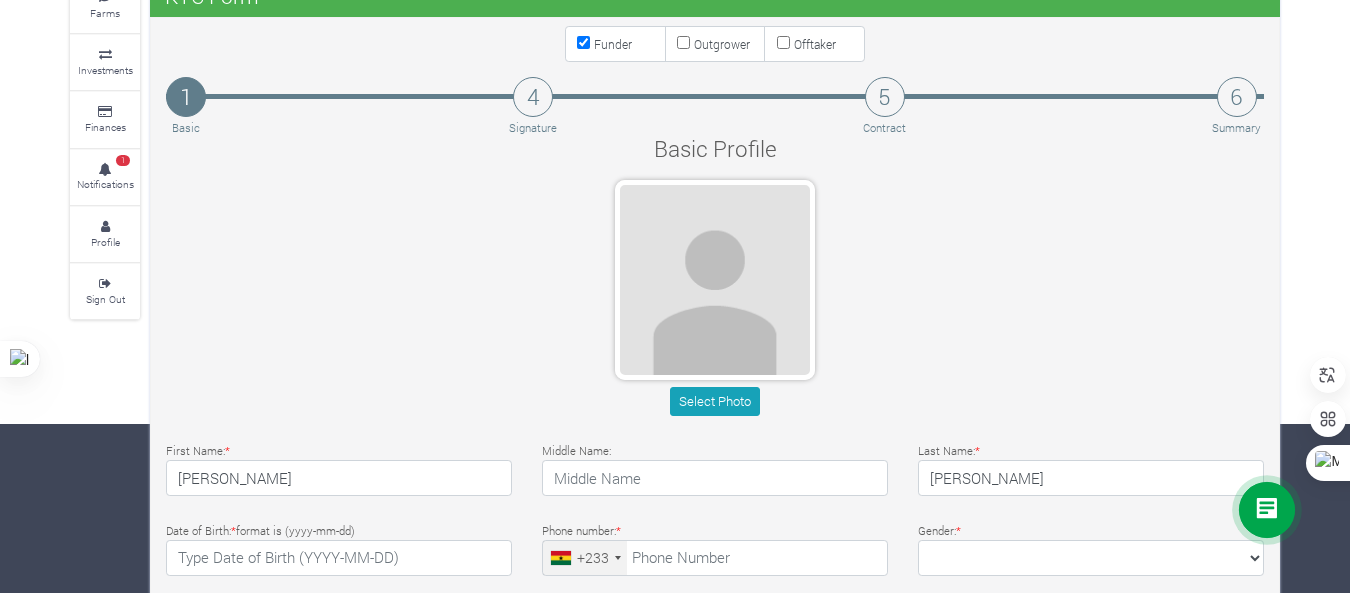 click 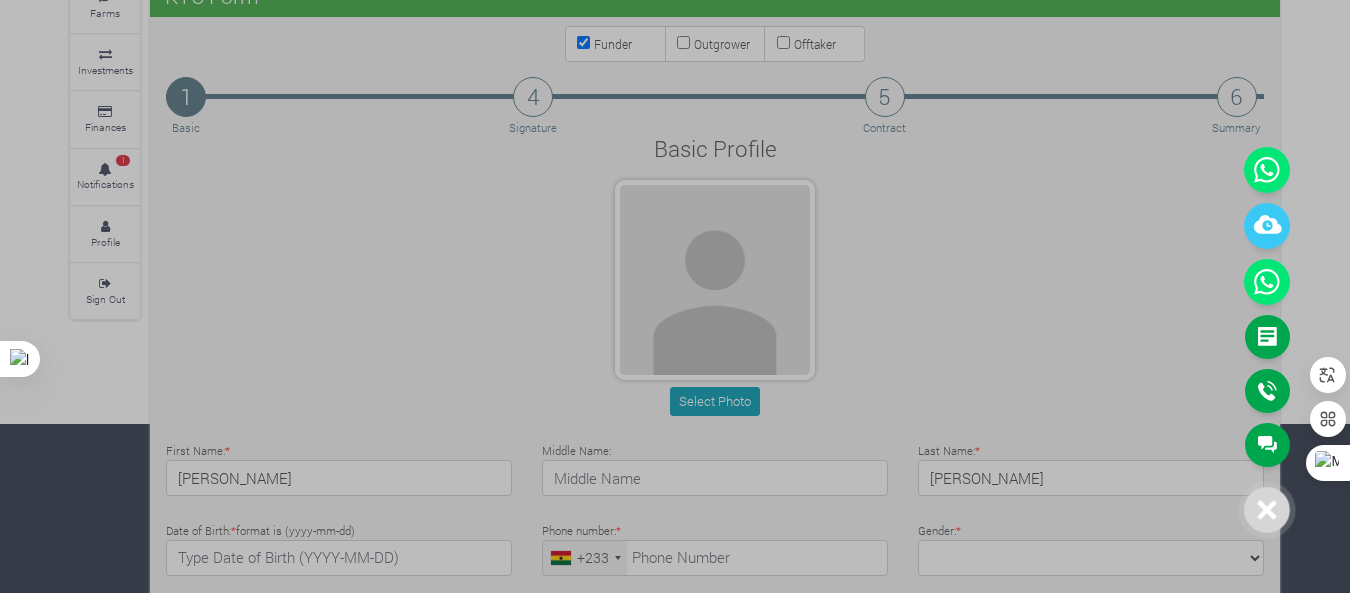 click at bounding box center [675, 296] 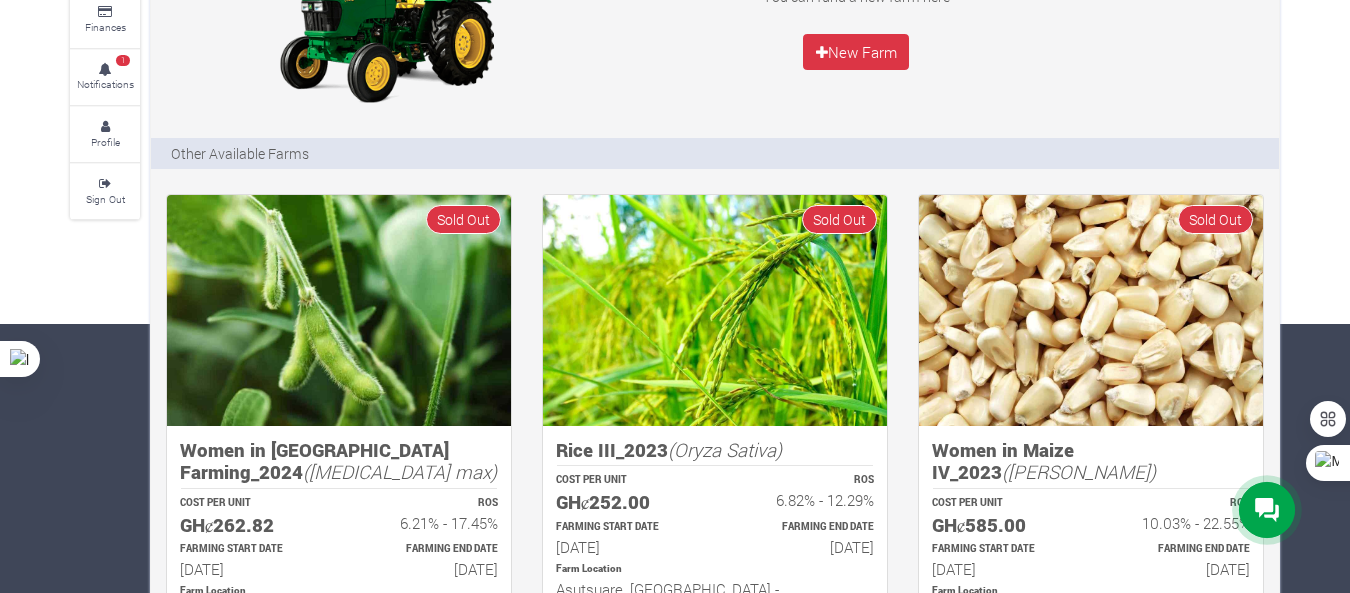 scroll, scrollTop: 331, scrollLeft: 0, axis: vertical 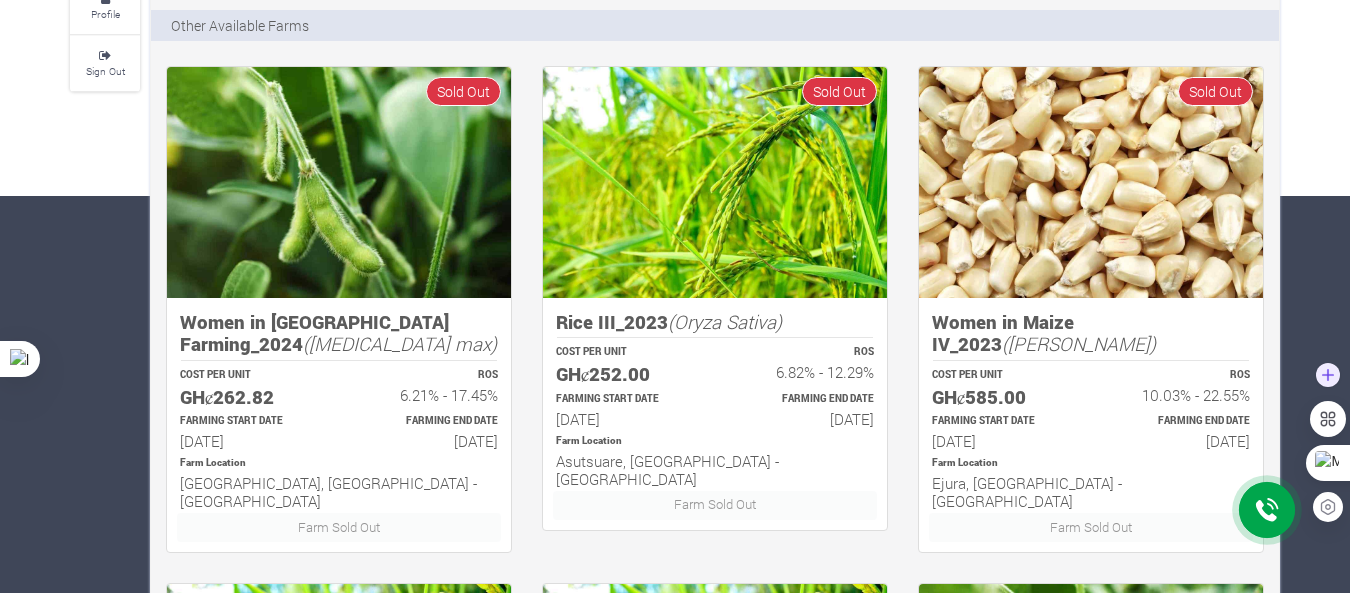 click on "Main Channel
Callback
Feedback Form
[PHONE_NUMBER]
Open Channel
Contact us on WhatsApp
Complete Onboarding
Logout" at bounding box center [675, -101] 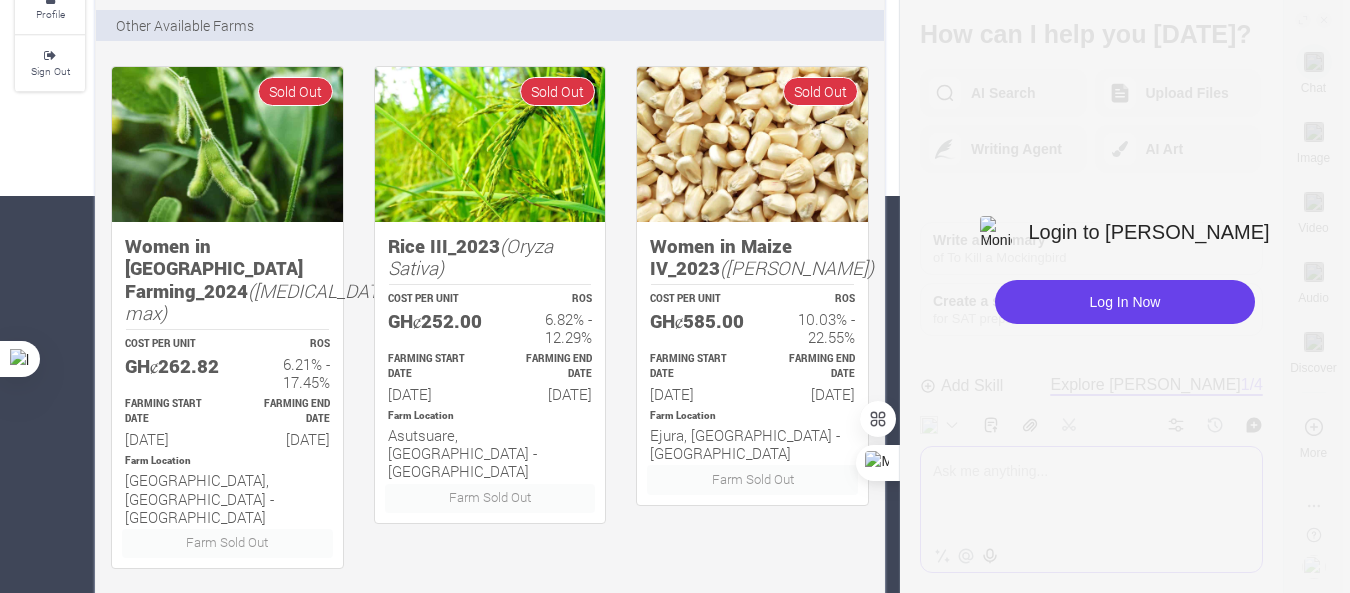 scroll, scrollTop: 610, scrollLeft: 0, axis: vertical 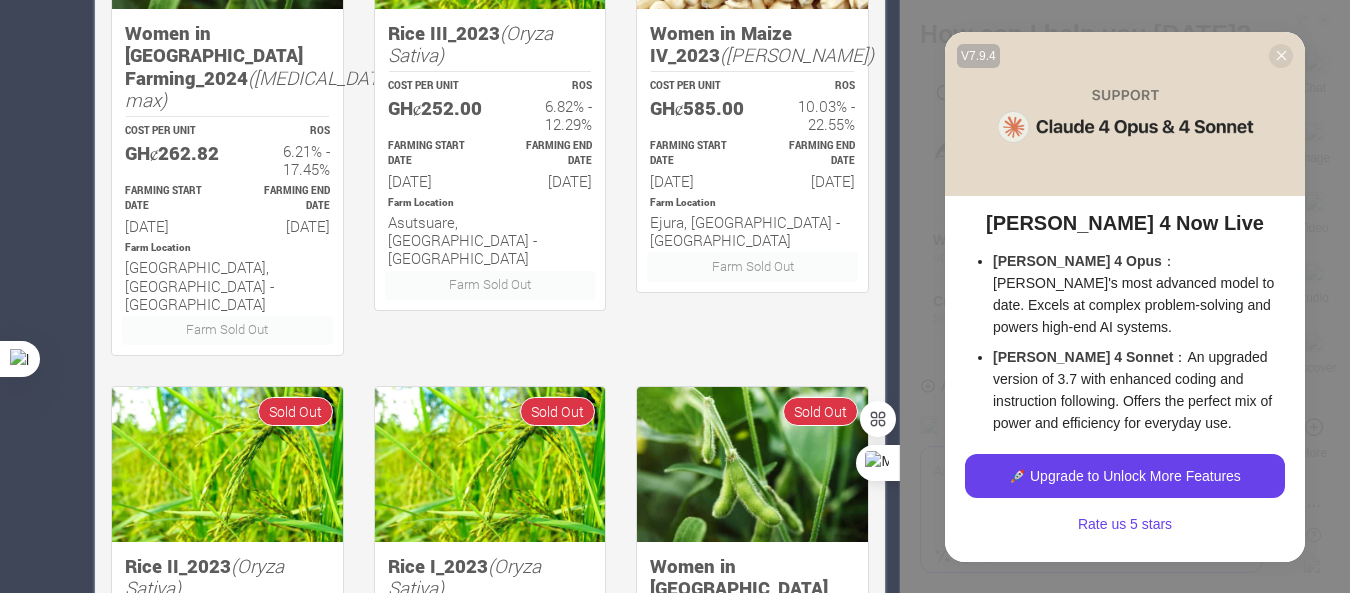 click 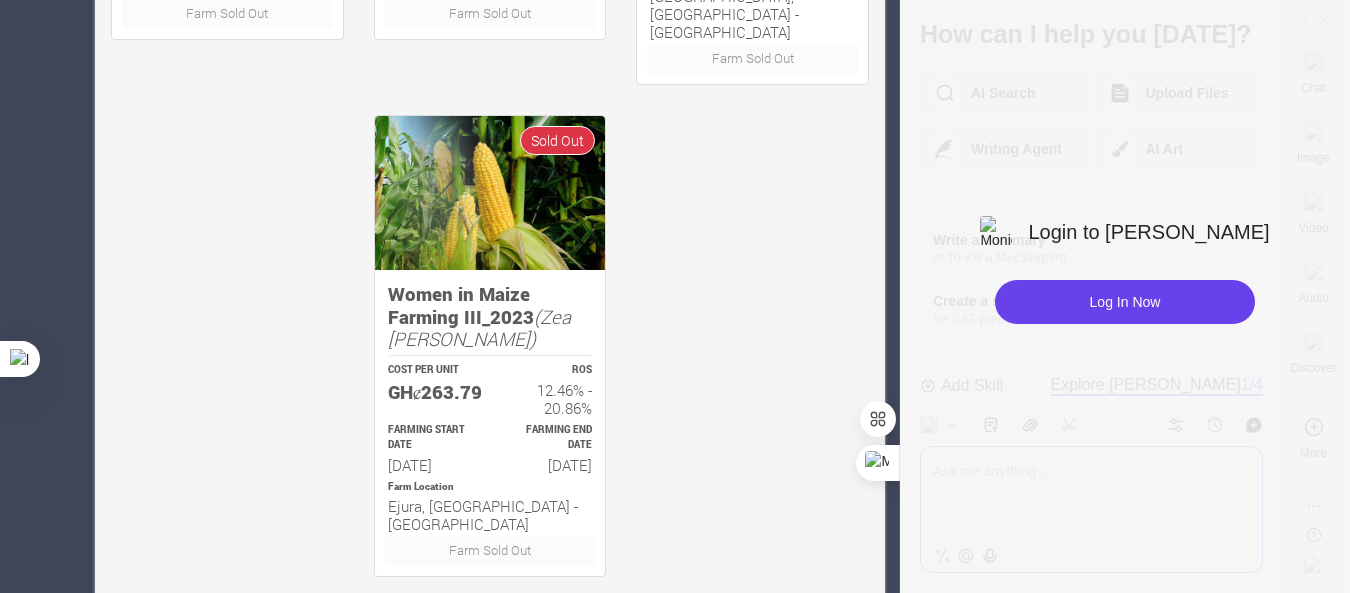 scroll, scrollTop: 1447, scrollLeft: 0, axis: vertical 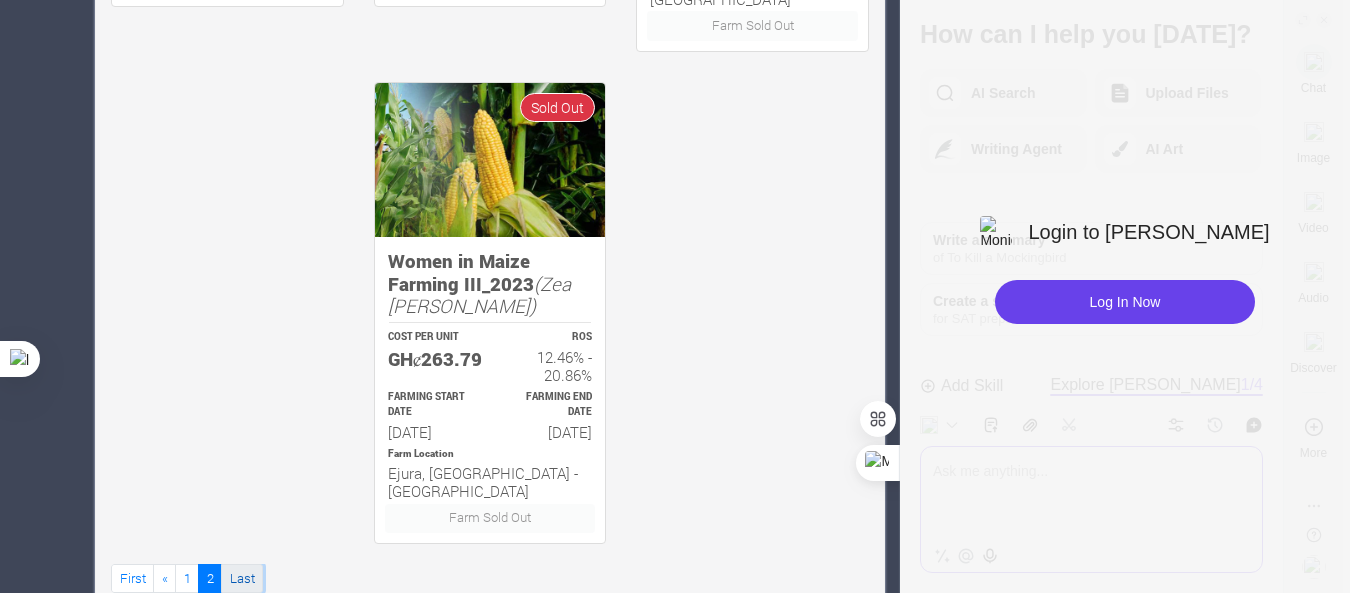click on "Last" at bounding box center (242, 578) 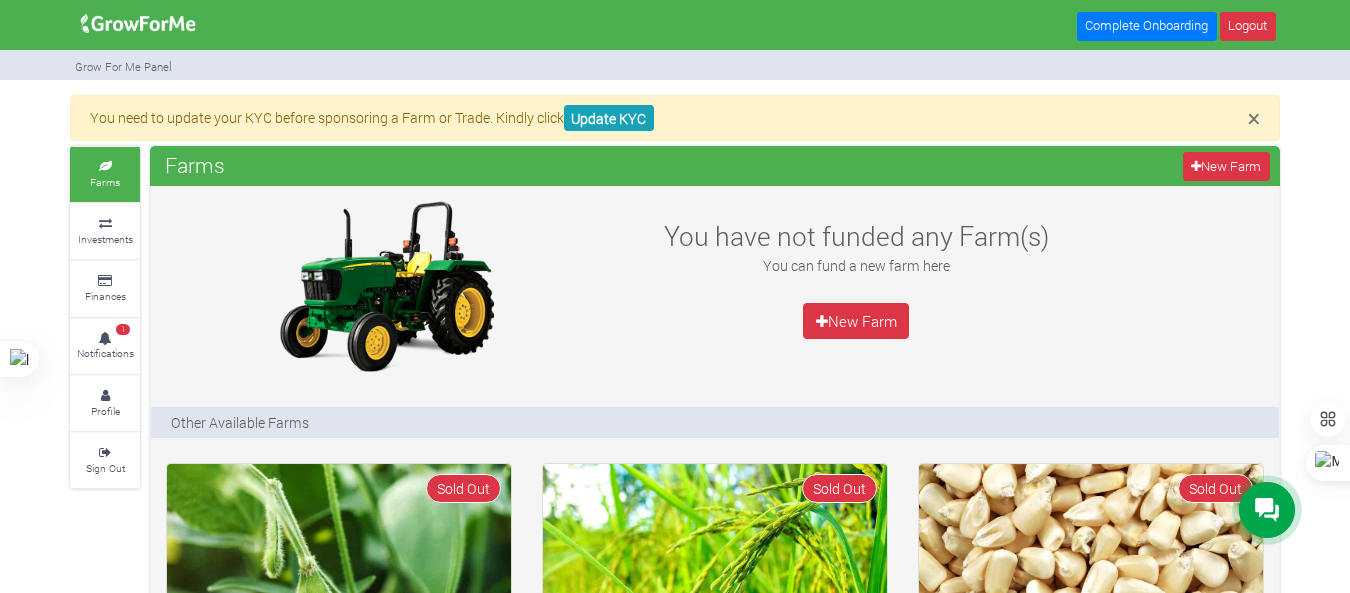 scroll, scrollTop: 843, scrollLeft: 0, axis: vertical 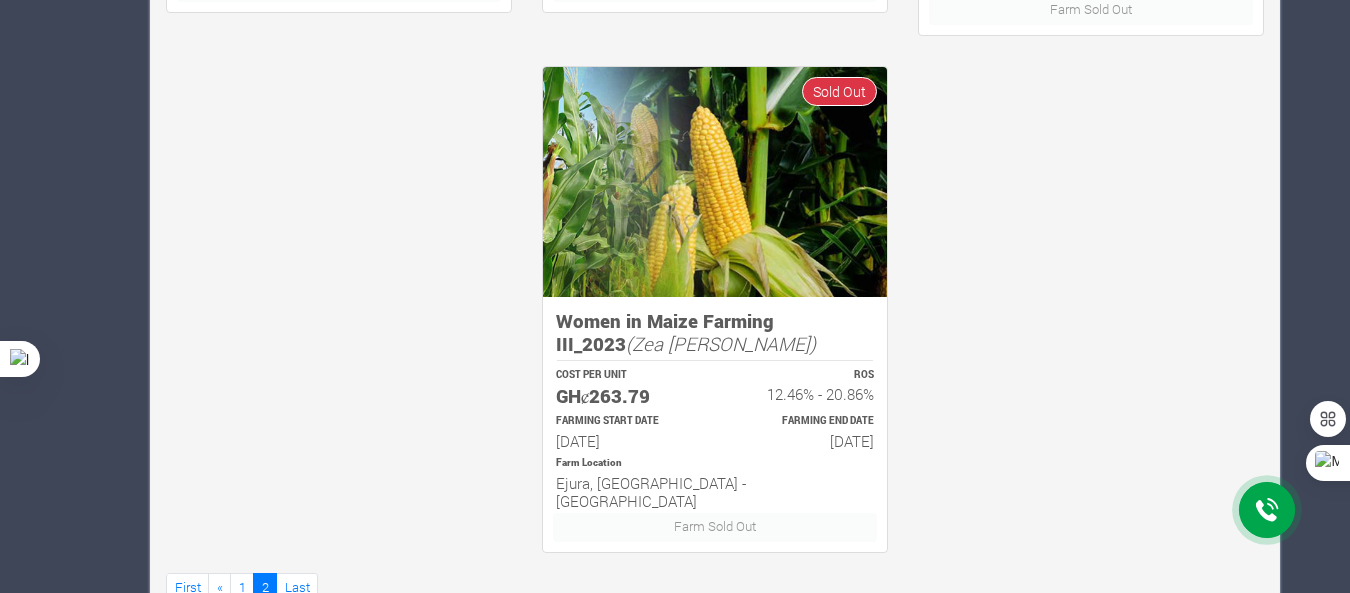 click at bounding box center (1267, 510) 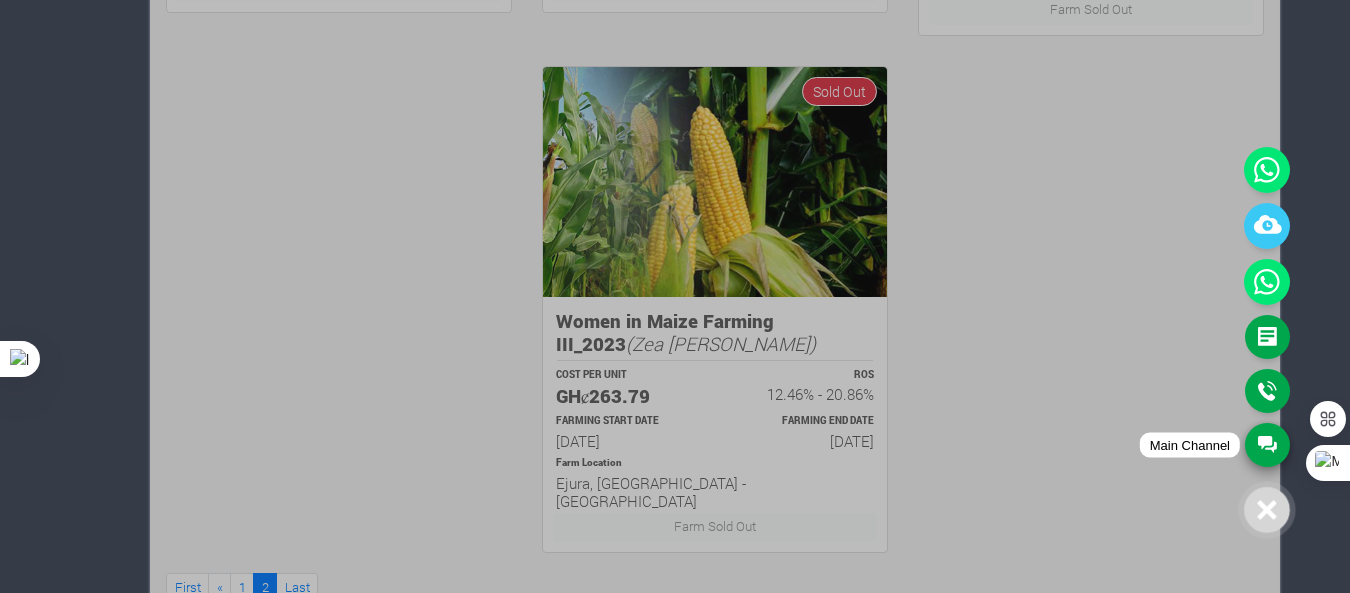 click on "Main Channel" at bounding box center [1267, 445] 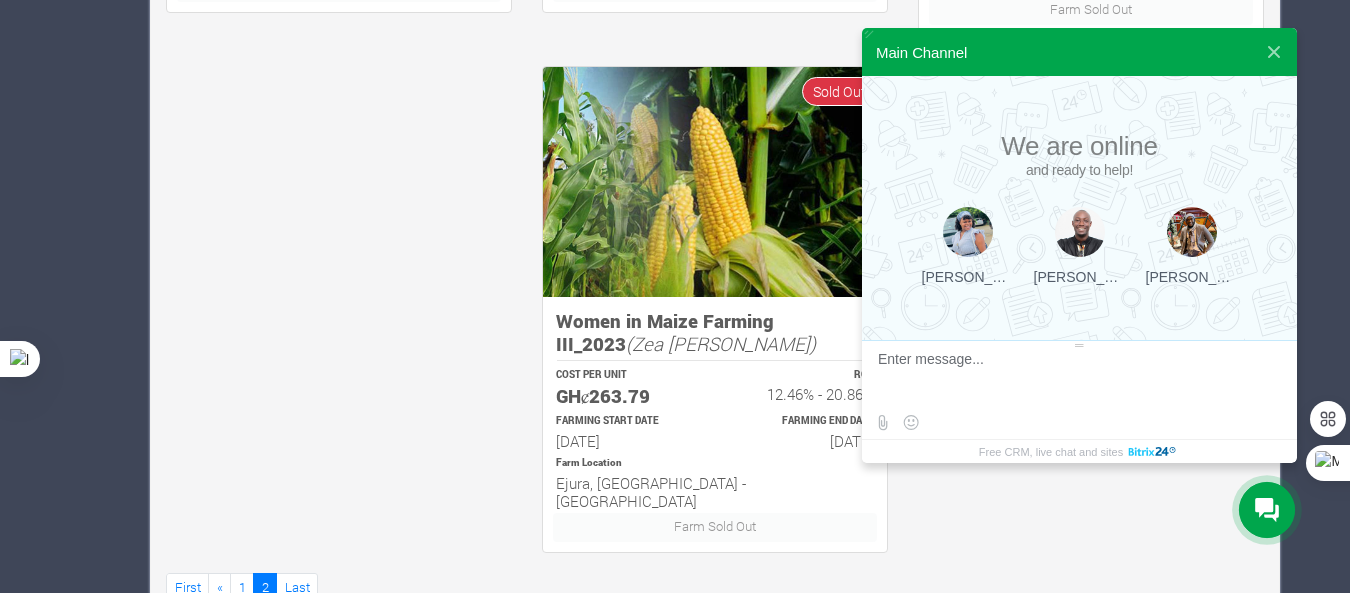 click at bounding box center [1080, 232] 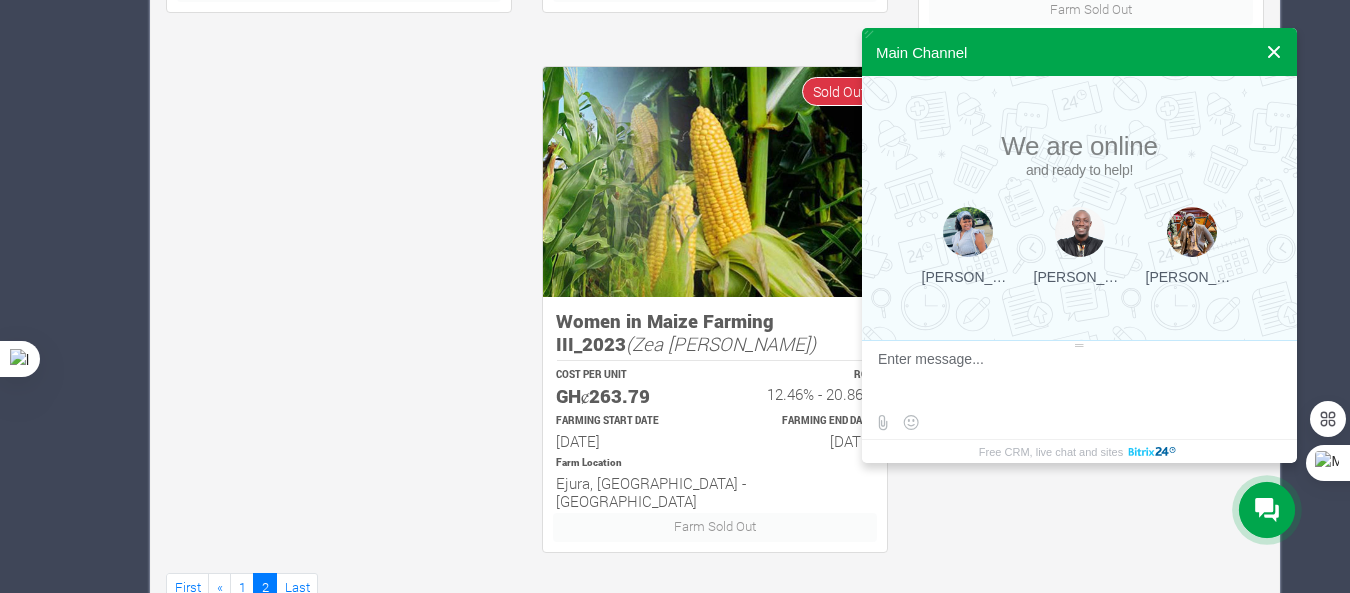 click at bounding box center (1274, 52) 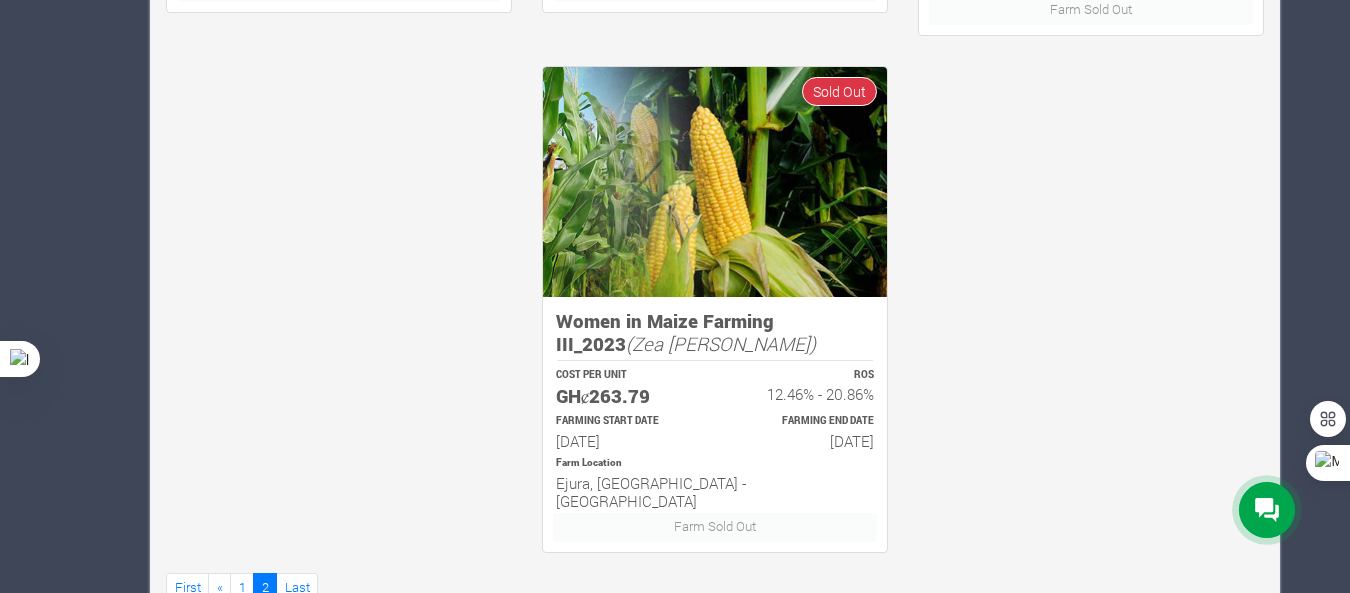 click on "Women in Soybean Farming_2024  (Glycine max)
COST PER UNIT
GHȼ262.82
ROS
6.21% - 17.45%
FARMING START DATE
20th Jun 2024
ROS ROS" at bounding box center [715, -203] 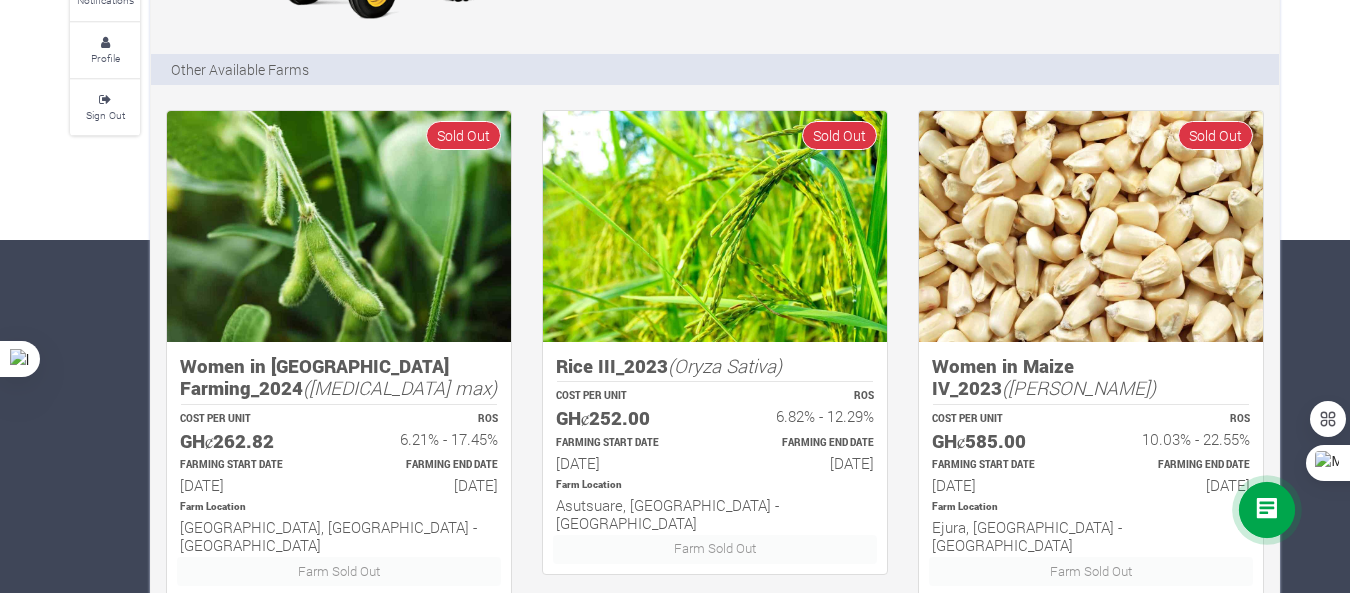 scroll, scrollTop: 0, scrollLeft: 0, axis: both 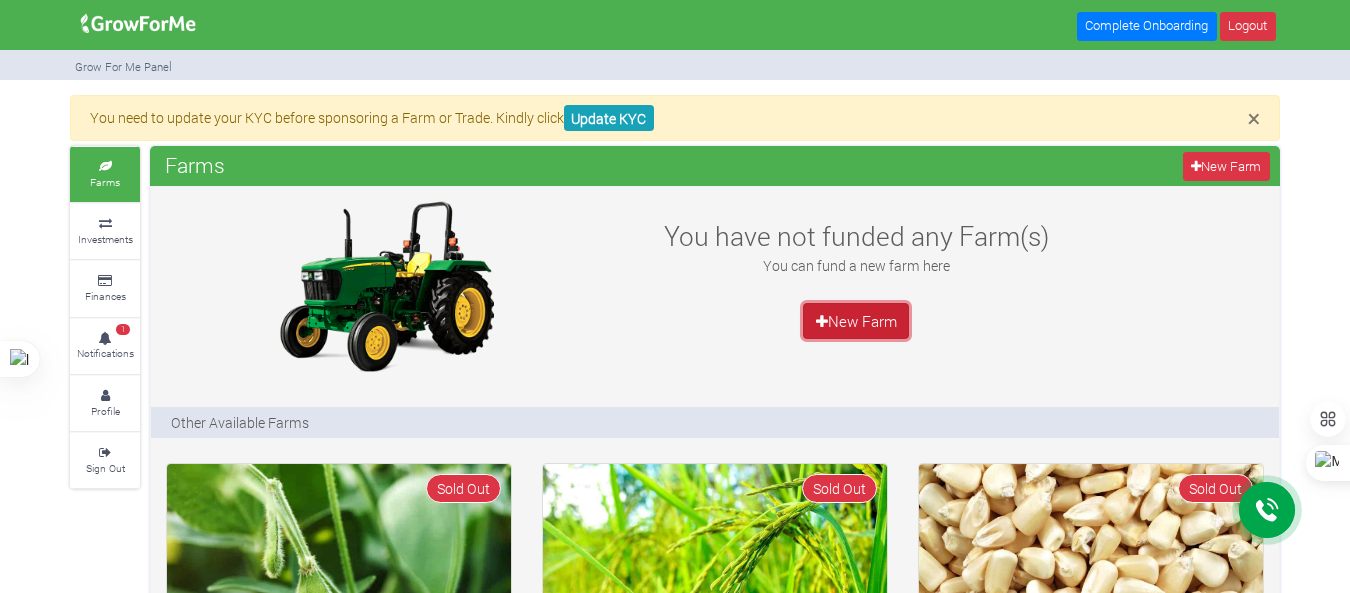 click on "New Farm" at bounding box center (856, 321) 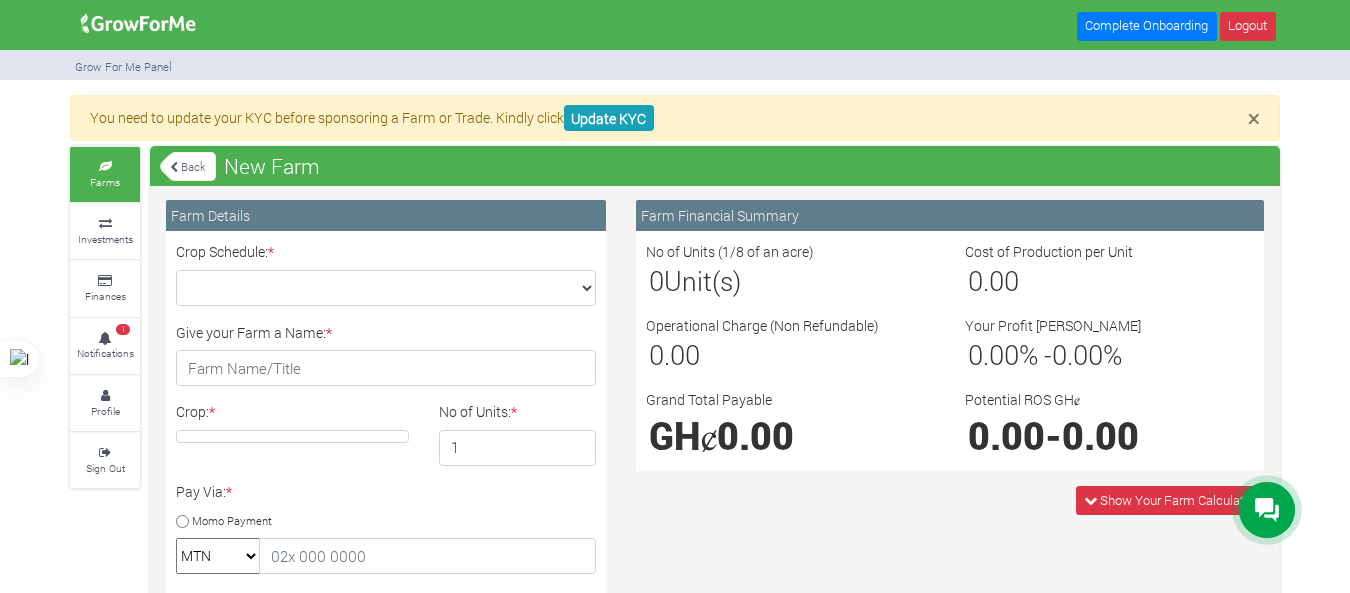 scroll, scrollTop: 0, scrollLeft: 0, axis: both 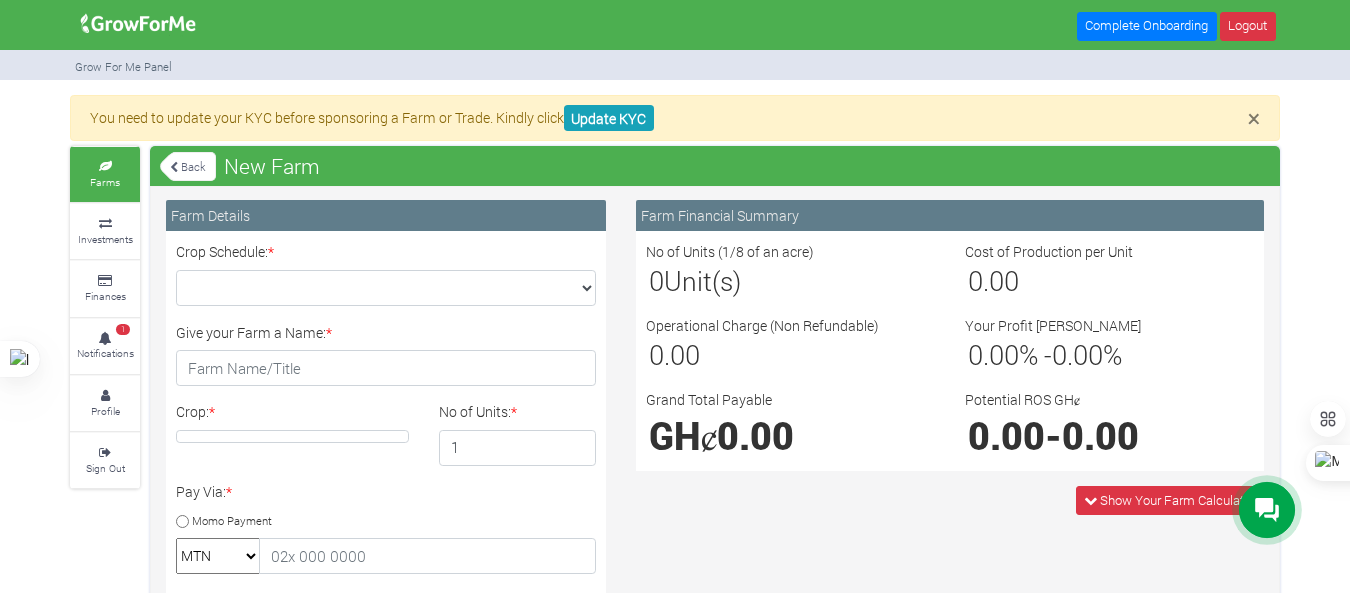 click on "Main Channel
Callback
Feedback Form
[PHONE_NUMBER]
Open Channel
Contact us on WhatsApp
Complete Onboarding
Logout" at bounding box center (675, 296) 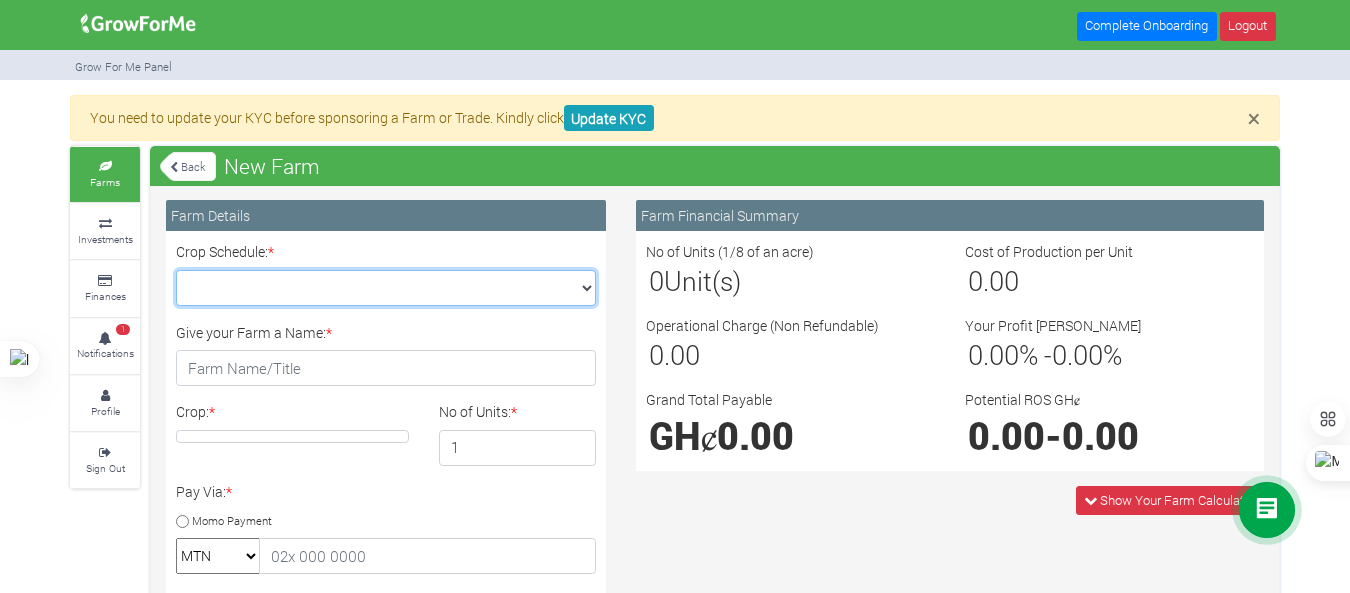 click on "Crop Schedule:  *" at bounding box center [386, 288] 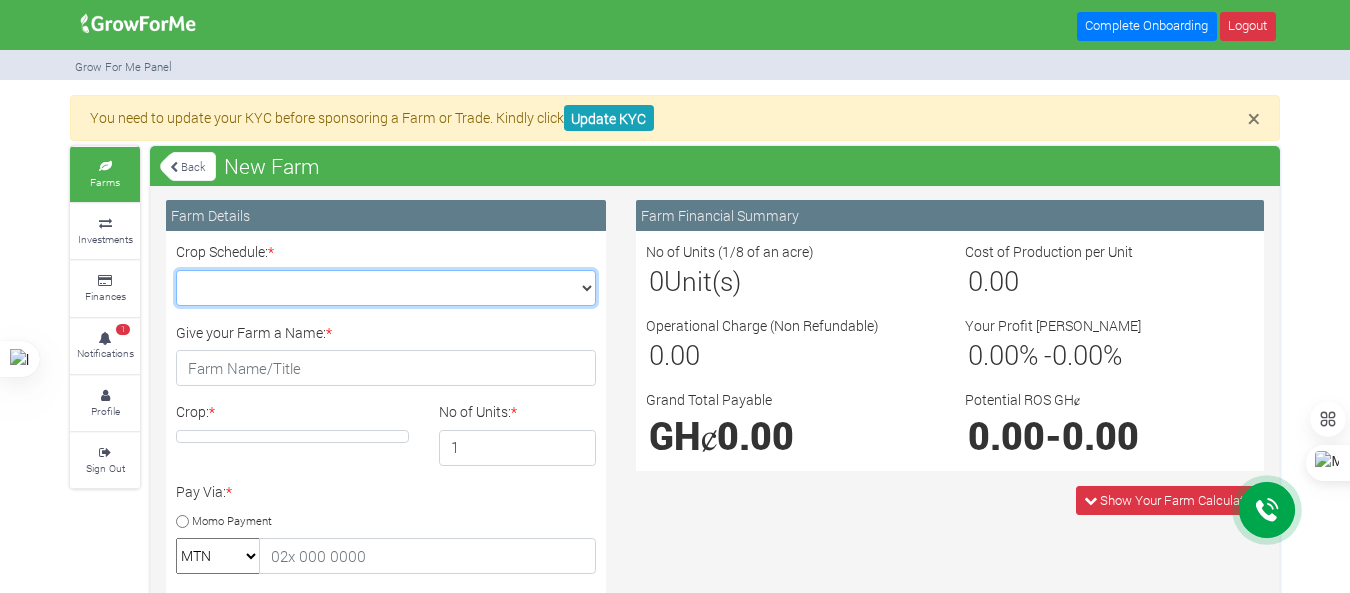 click on "Crop Schedule:  *" at bounding box center (386, 288) 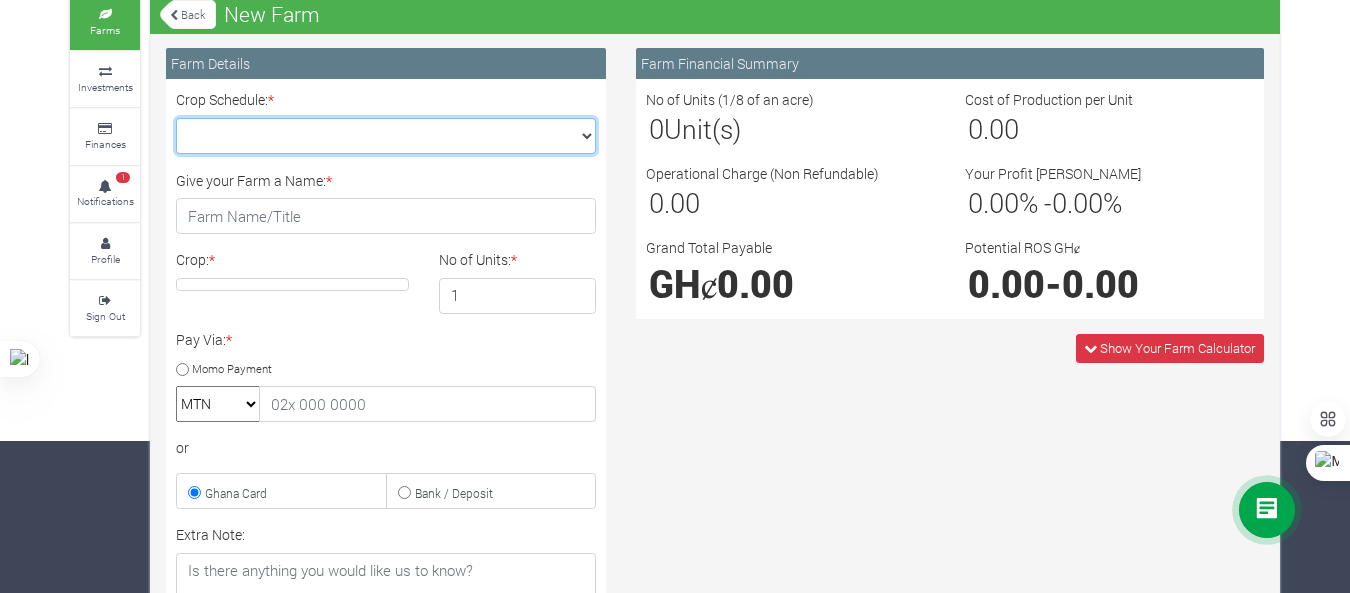 scroll, scrollTop: 182, scrollLeft: 0, axis: vertical 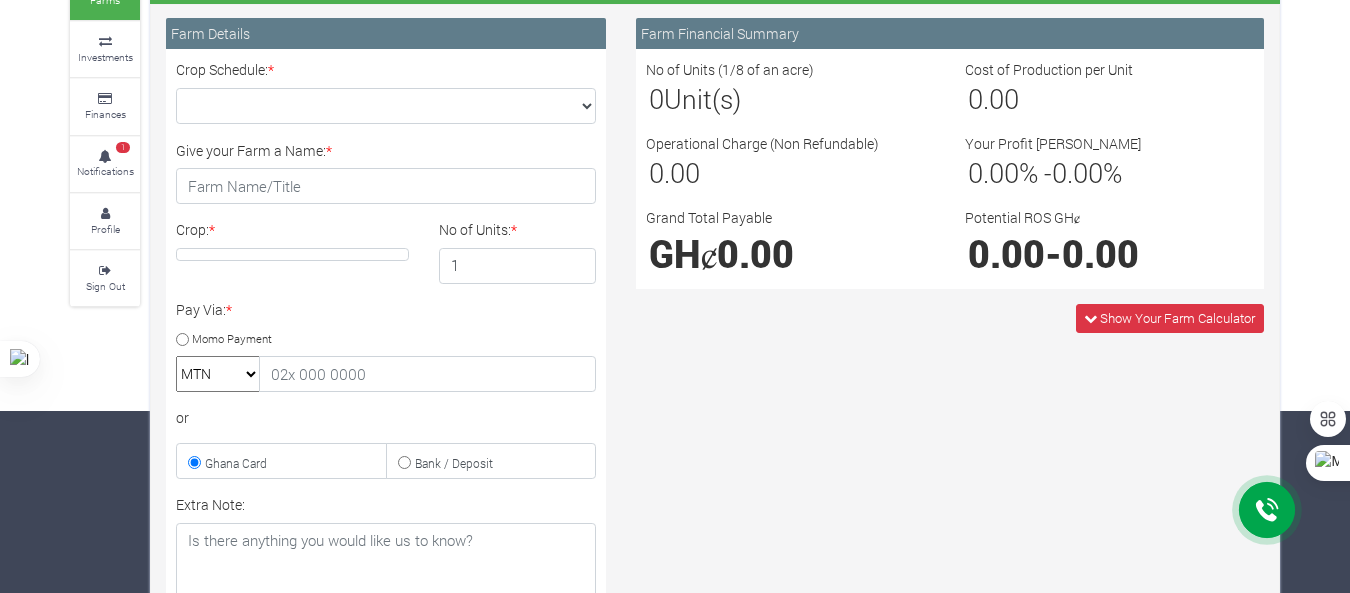 click at bounding box center (292, 254) 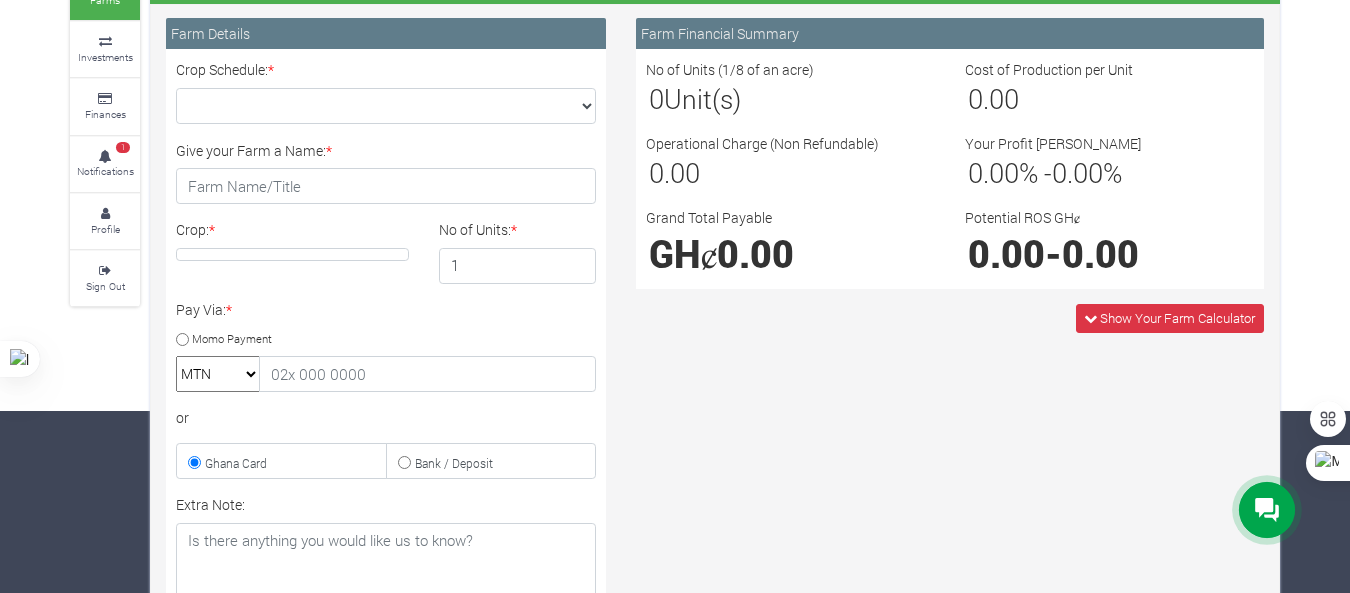 click at bounding box center (292, 254) 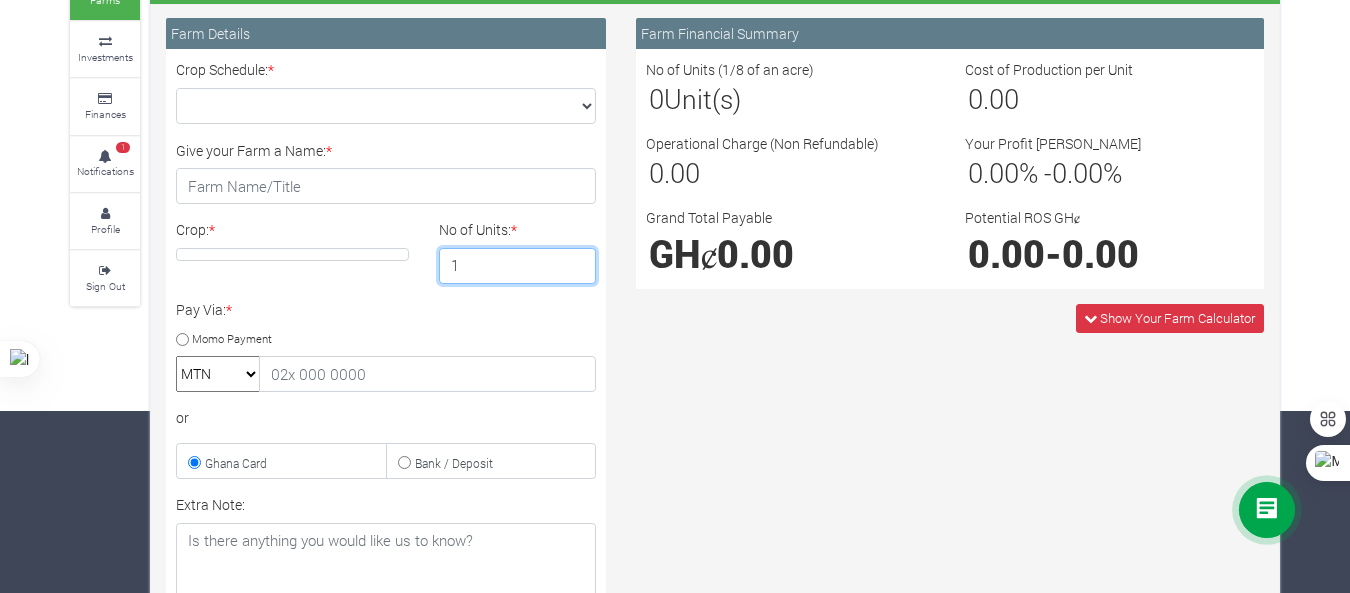 click on "1" at bounding box center [518, 266] 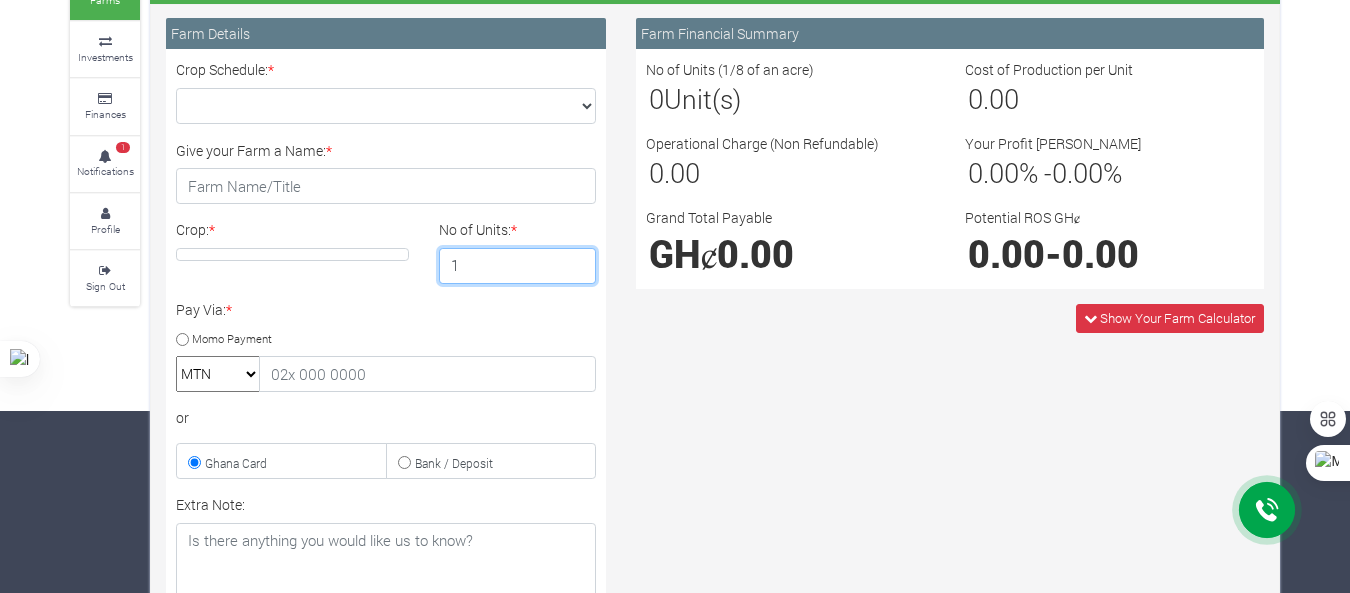 click on "1" at bounding box center [518, 266] 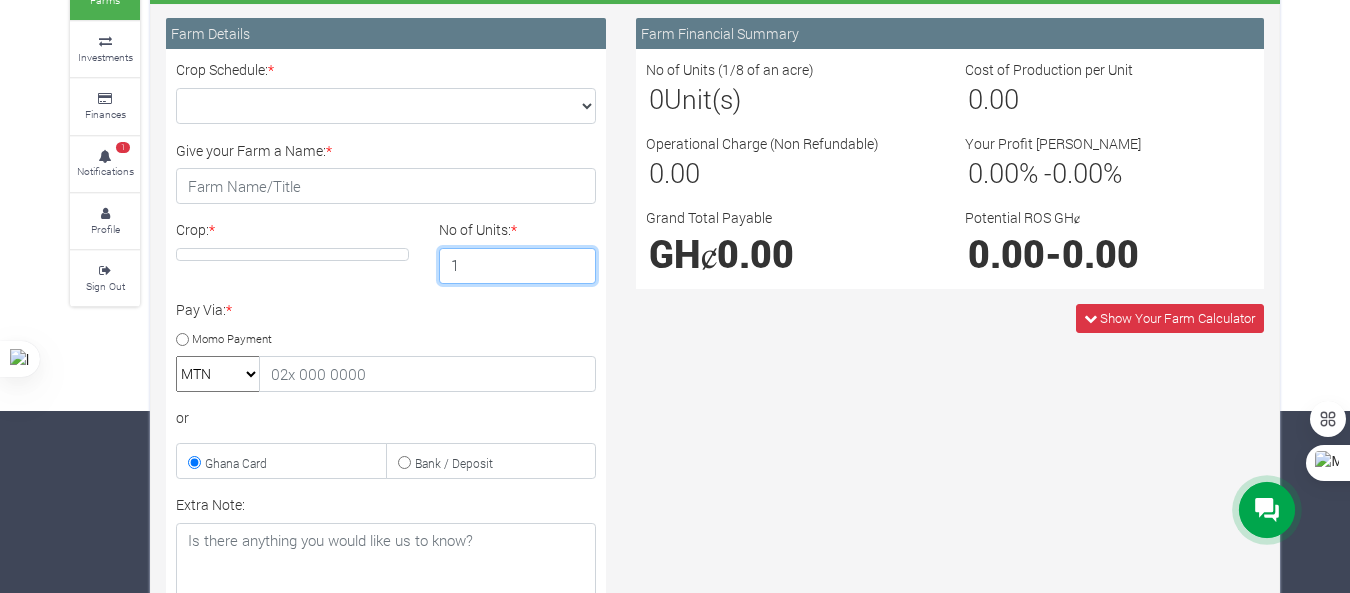 click on "1" at bounding box center (518, 266) 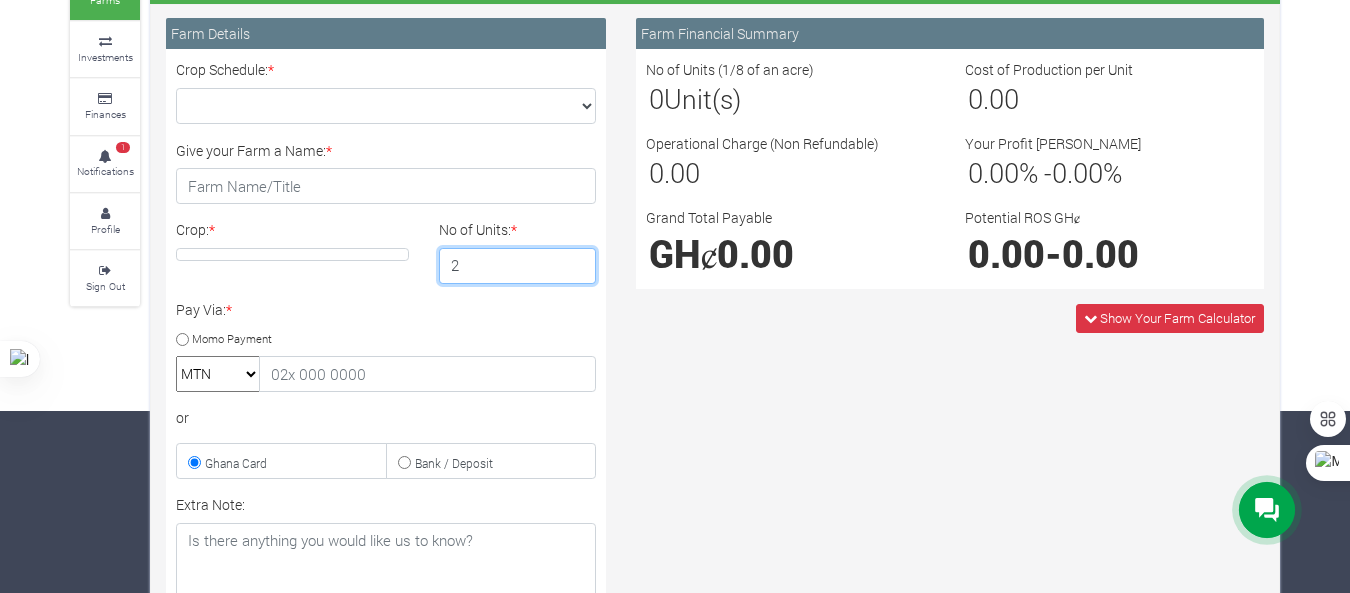 click on "2" at bounding box center [518, 266] 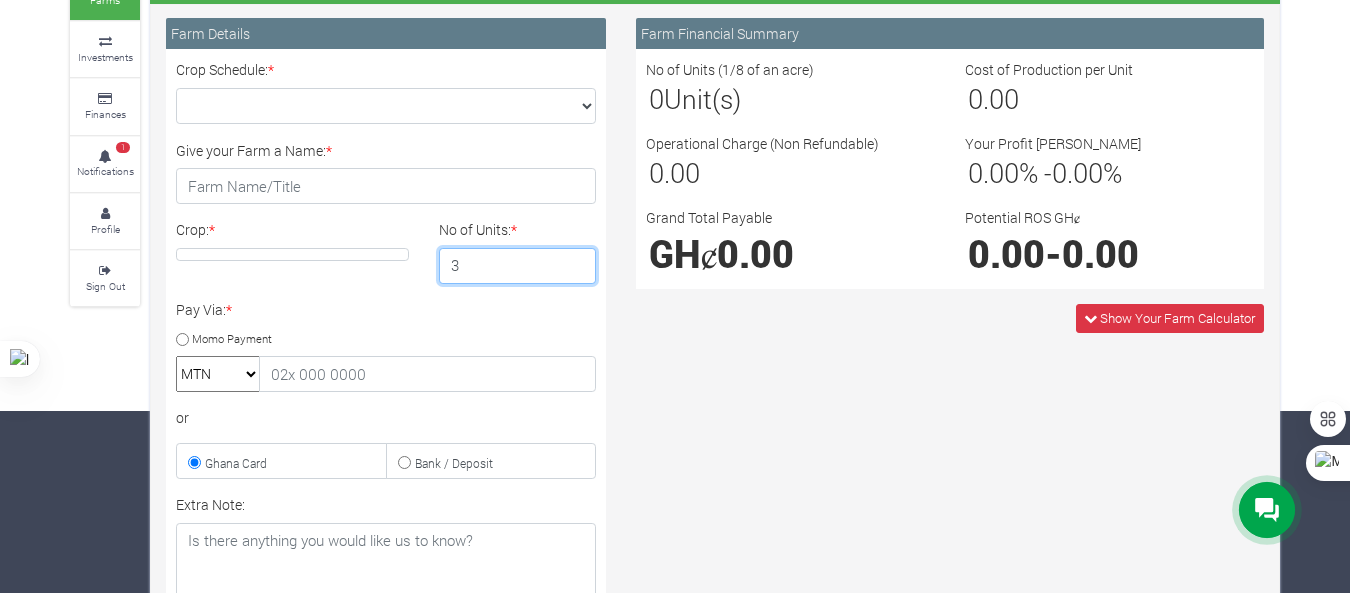click on "3" at bounding box center (518, 266) 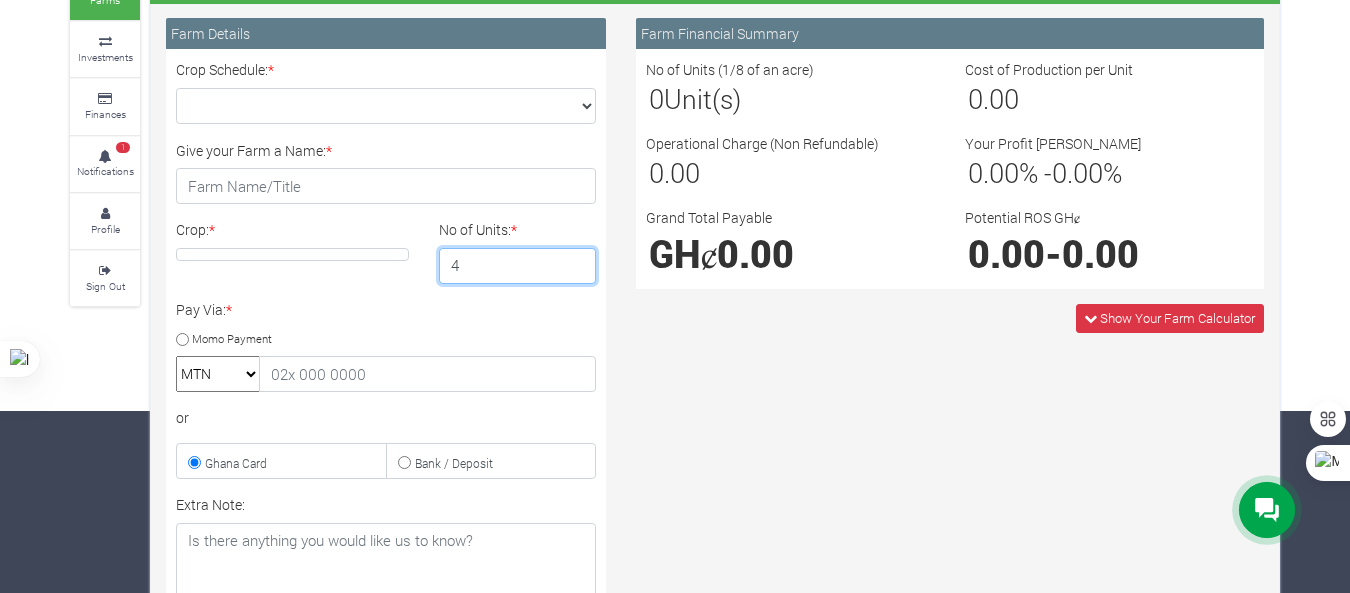 click on "4" at bounding box center [518, 266] 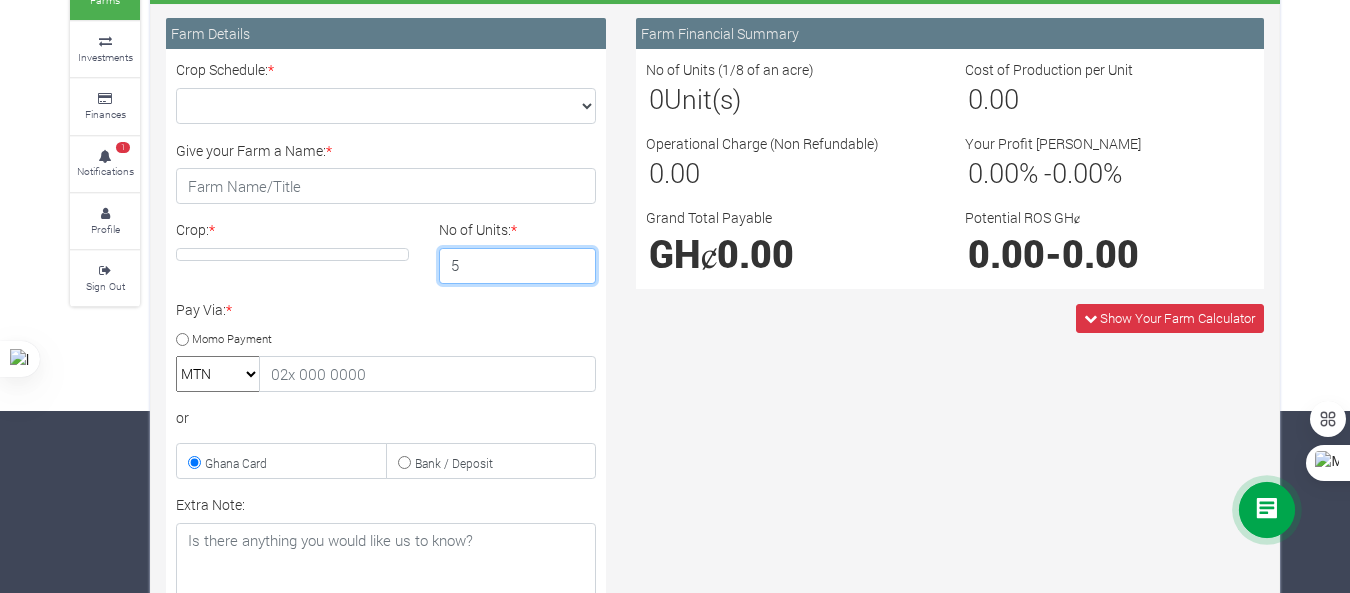 click on "5" at bounding box center [518, 266] 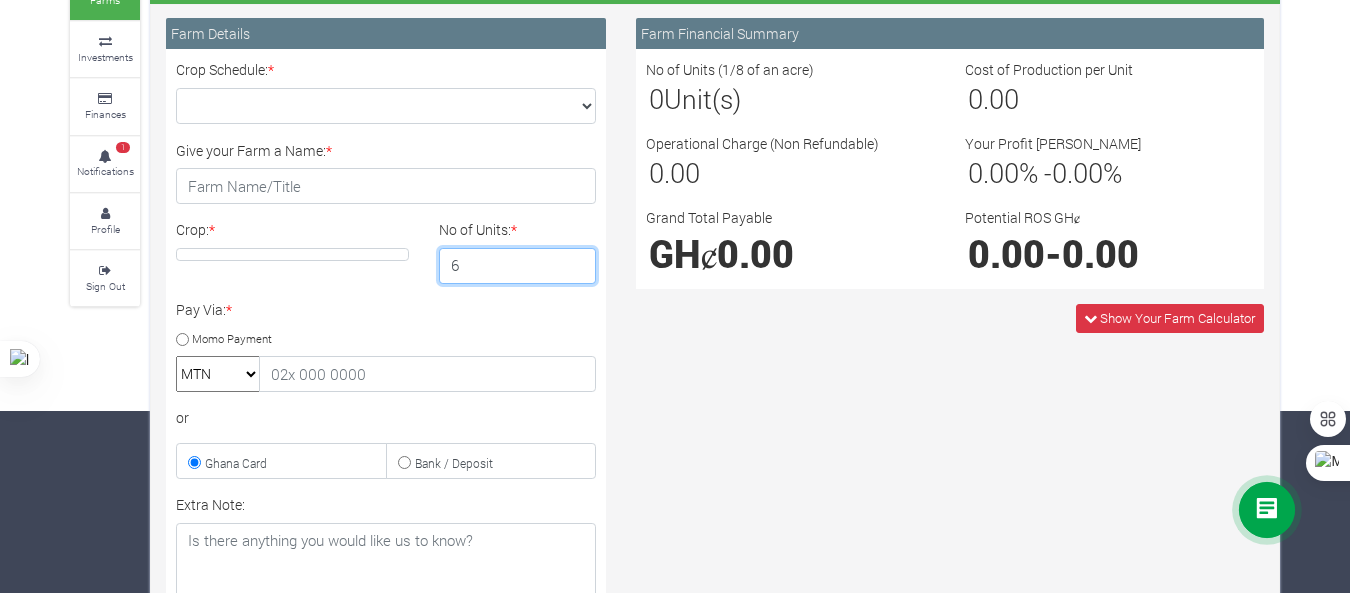click on "6" at bounding box center (518, 266) 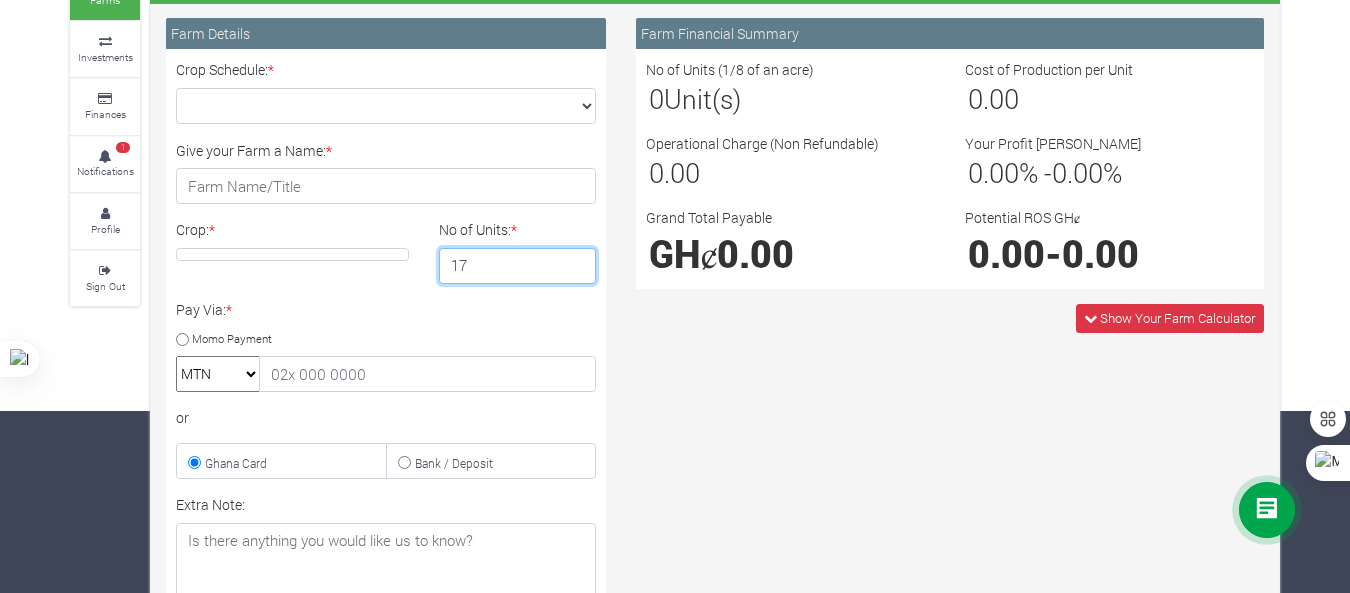 type on "17" 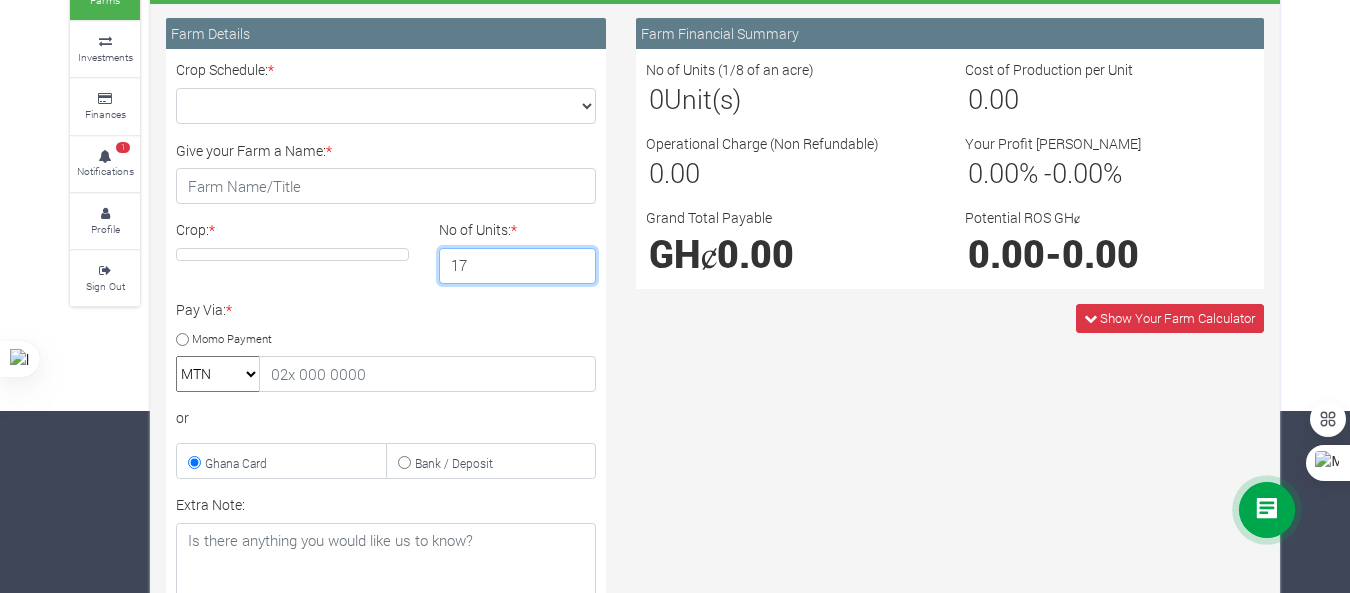 click on "17" at bounding box center (518, 266) 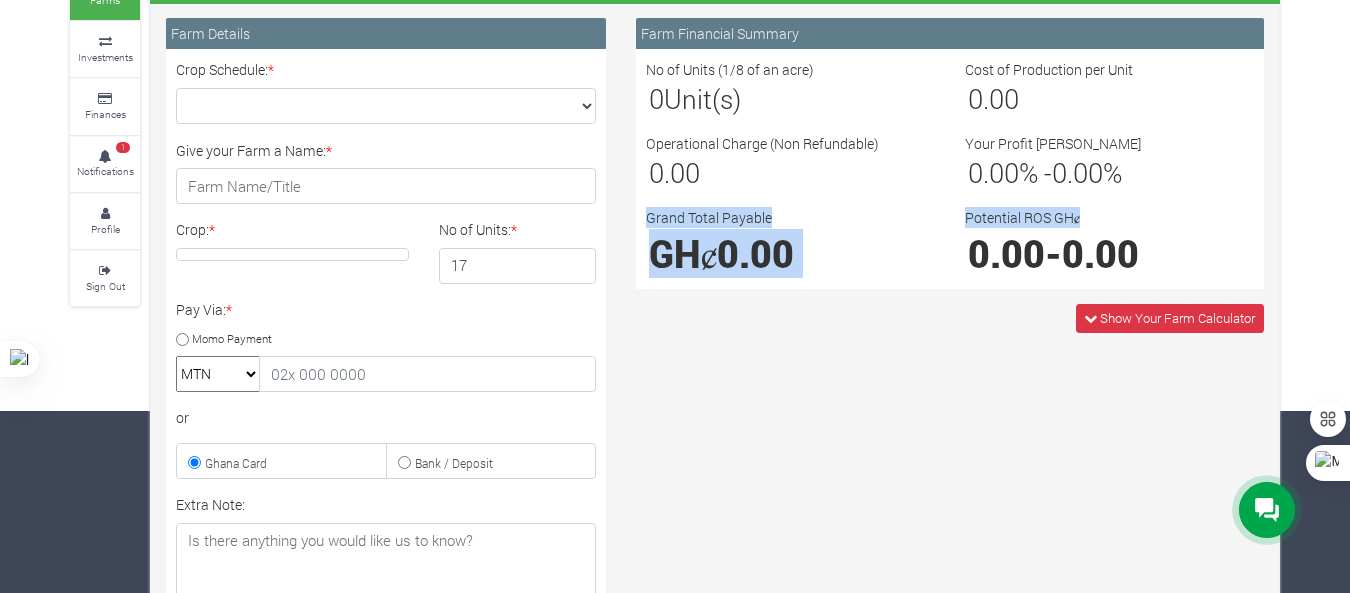 drag, startPoint x: 1349, startPoint y: 197, endPoint x: 1345, endPoint y: 217, distance: 20.396078 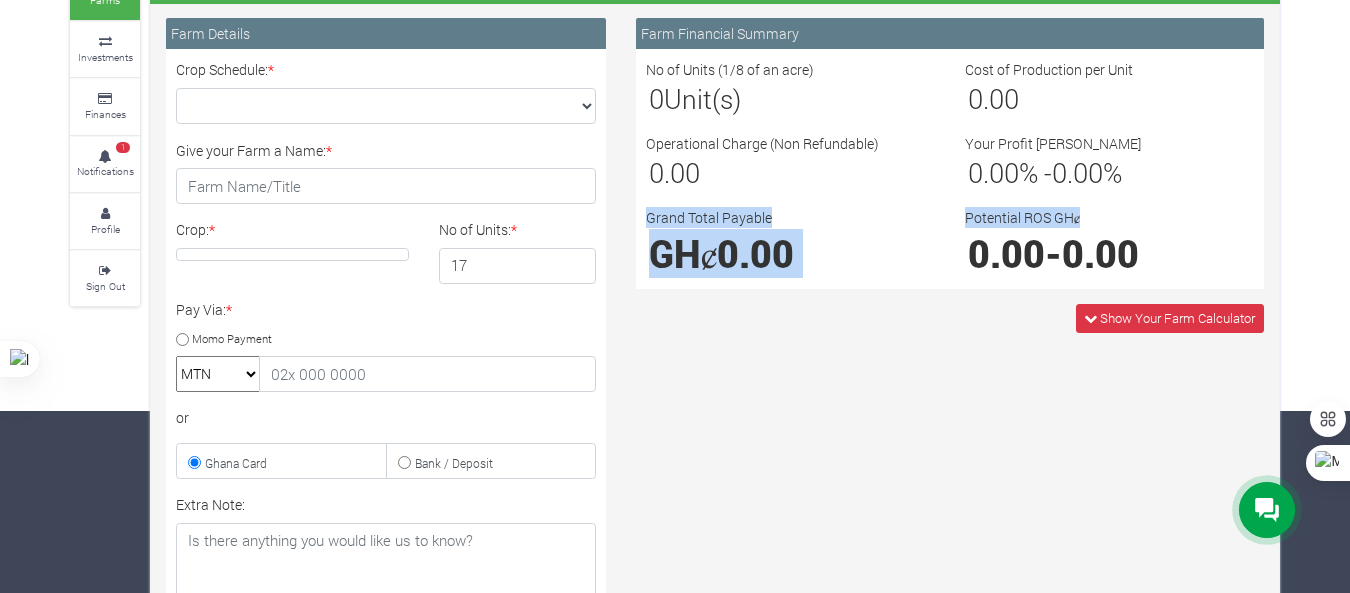 click on "×
You need to update your KYC before sponsoring a Farm or Trade. Kindly click  Update KYC
Farms
Investments
Finances
1   Notifications
Profile
Sign Out
Back
*" at bounding box center [675, 417] 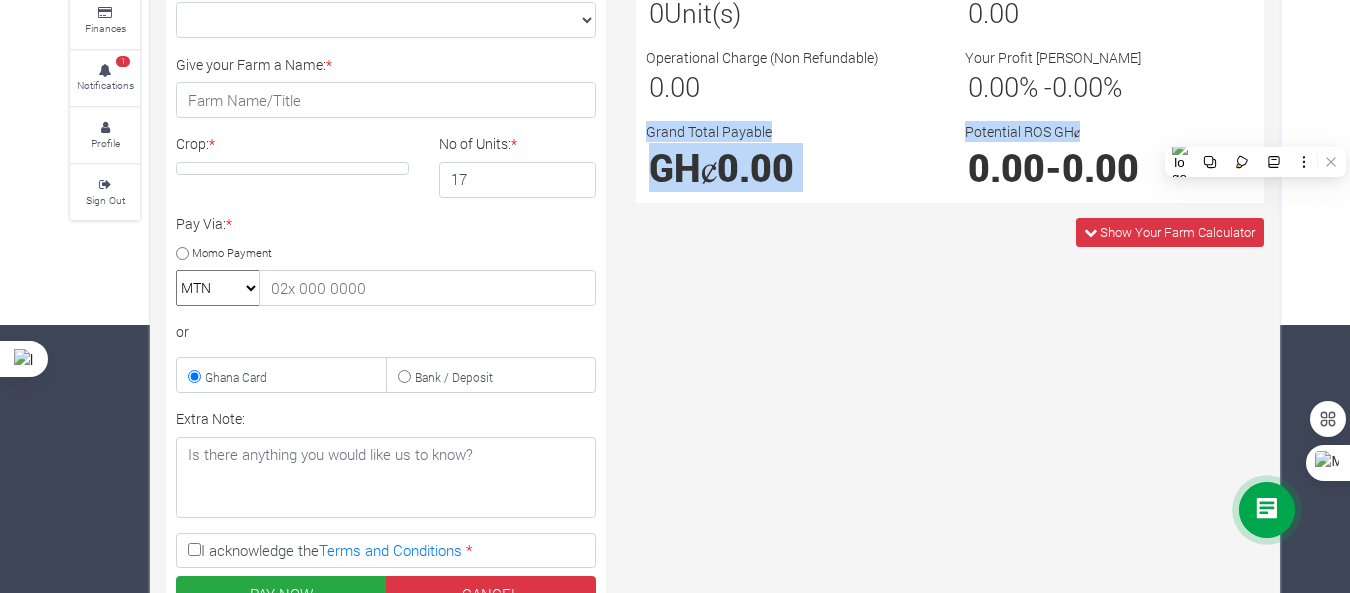 scroll, scrollTop: 271, scrollLeft: 0, axis: vertical 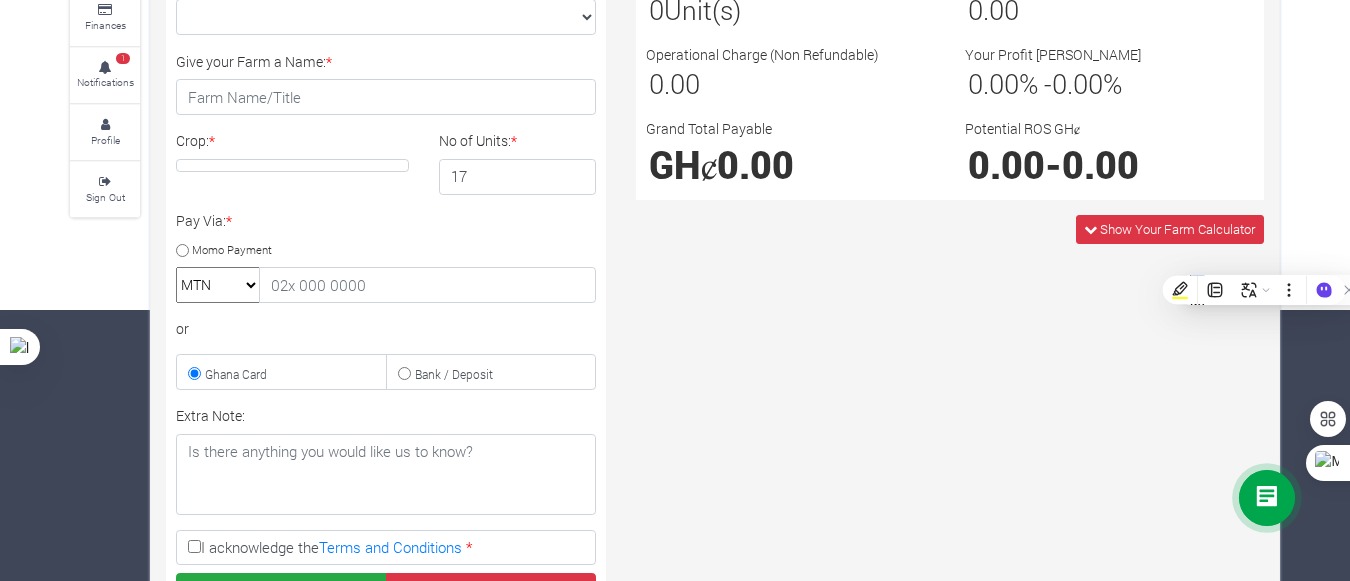 click on "Momo Payment" at bounding box center [224, 248] 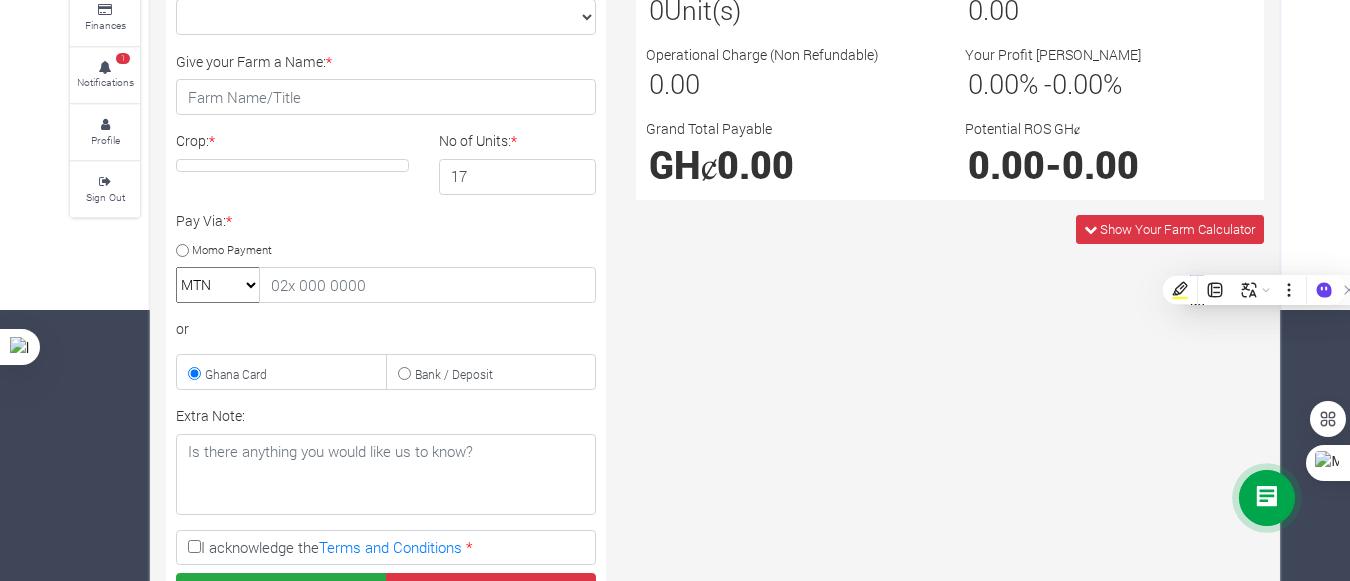 click on "Momo Payment" at bounding box center (182, 250) 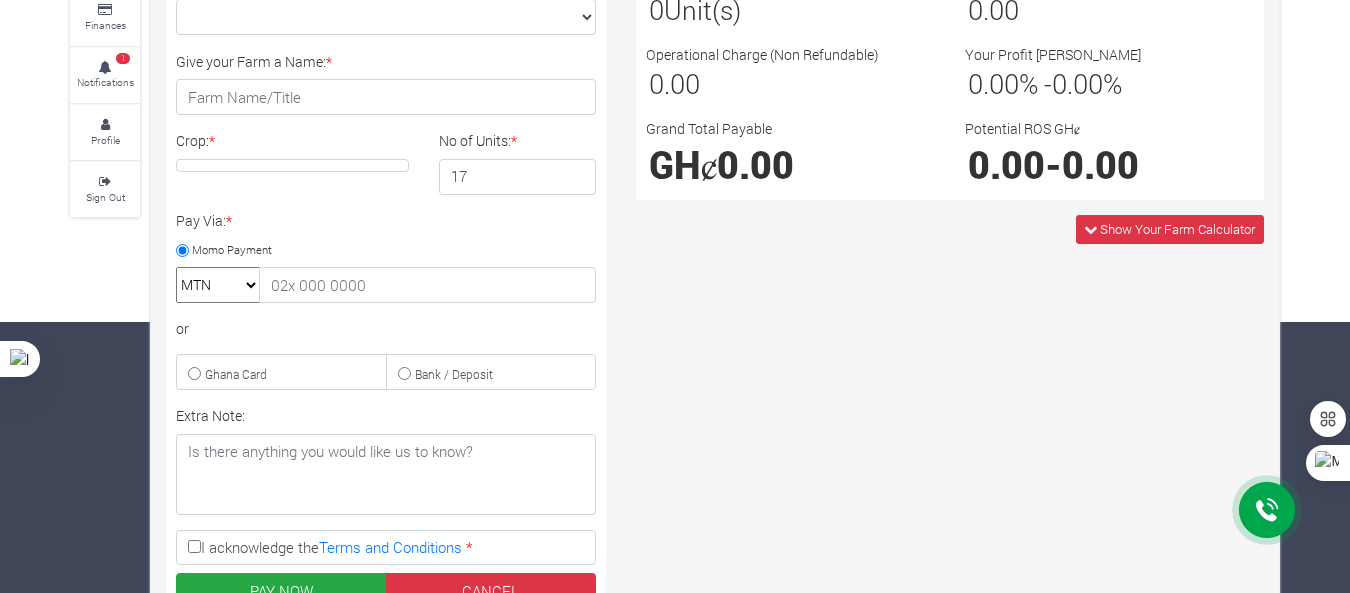 click on "MTN
Telecel
Airtel Tigo" at bounding box center [218, 285] 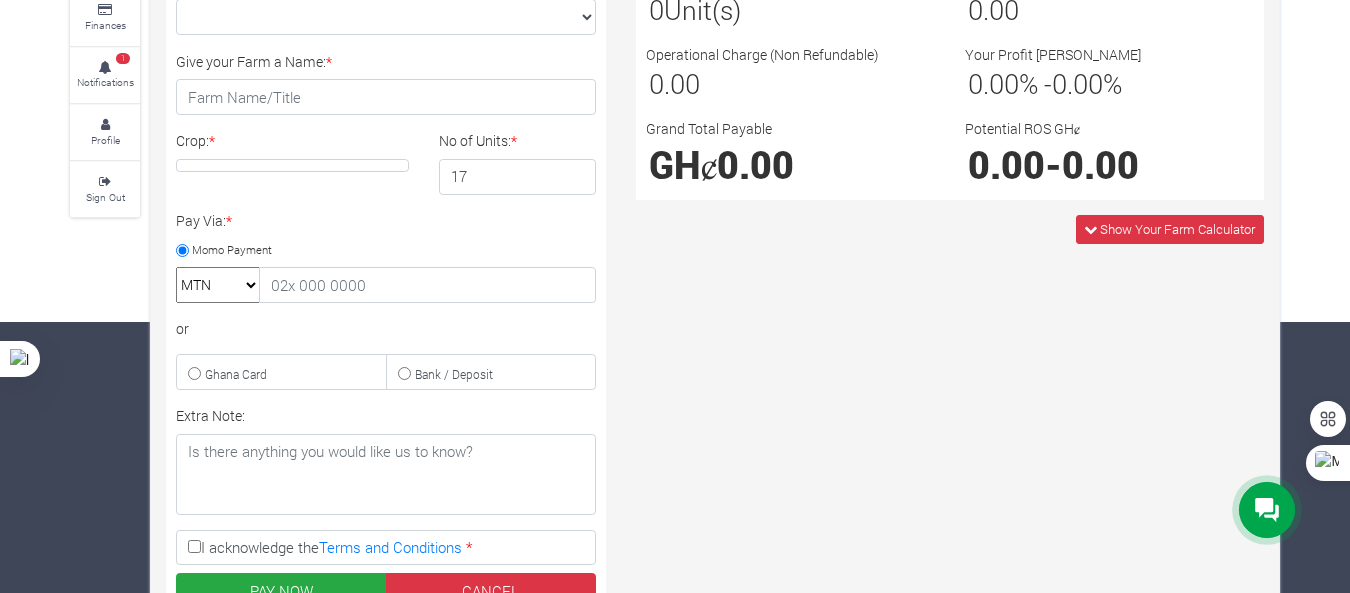 click on "MTN
Telecel
Airtel Tigo" at bounding box center [218, 285] 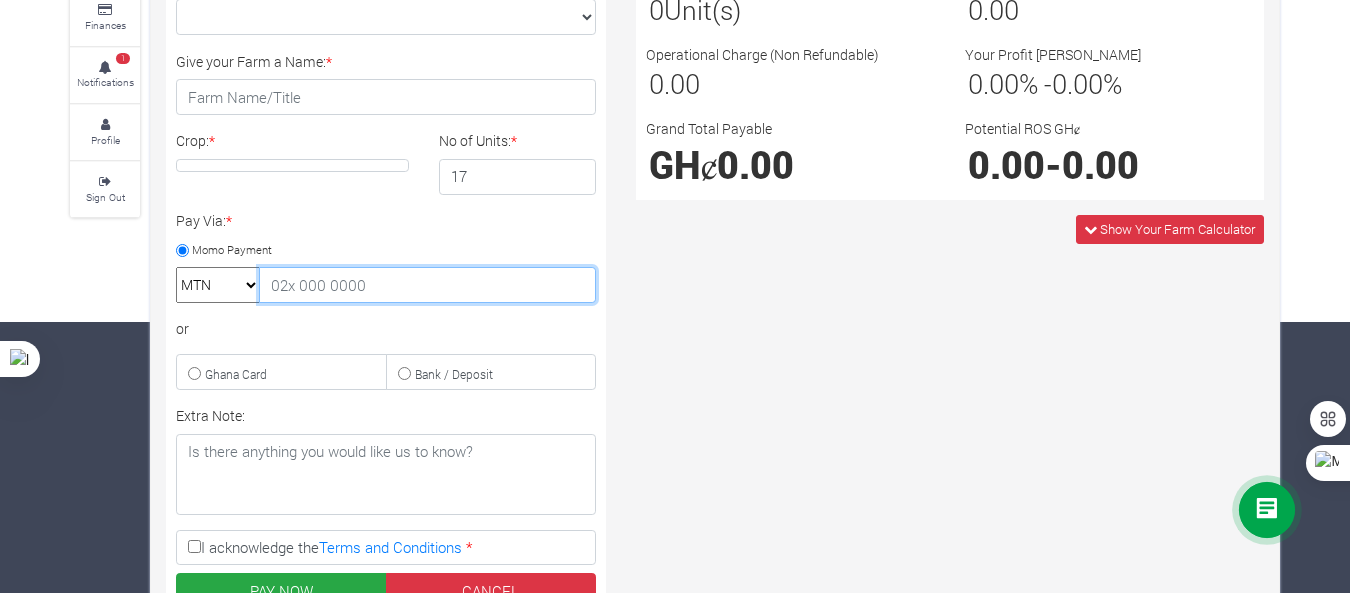 click at bounding box center [427, 285] 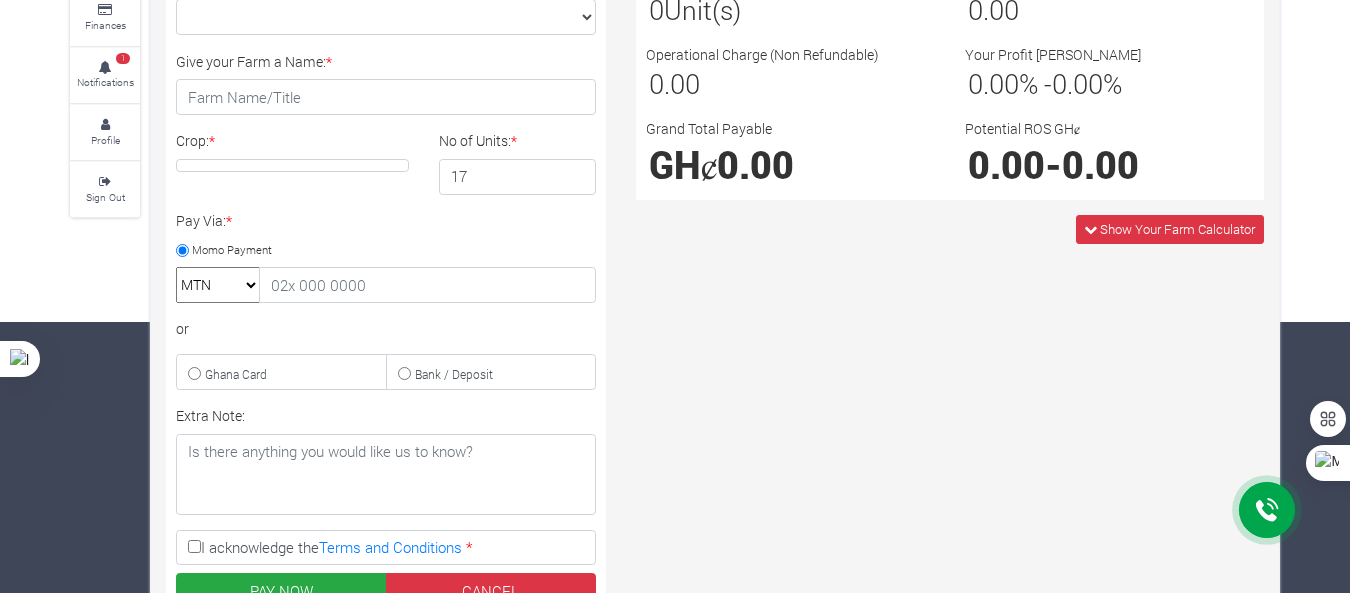 click on "Momo Payment" at bounding box center (182, 250) 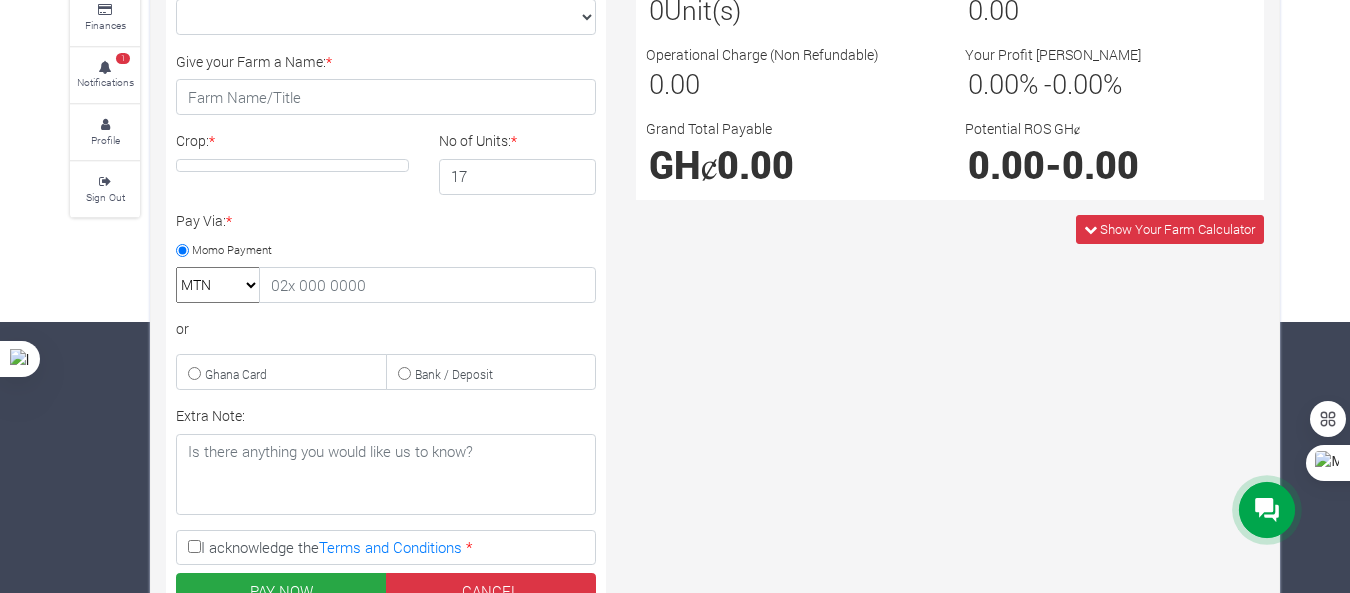 click on "Momo Payment" at bounding box center (182, 250) 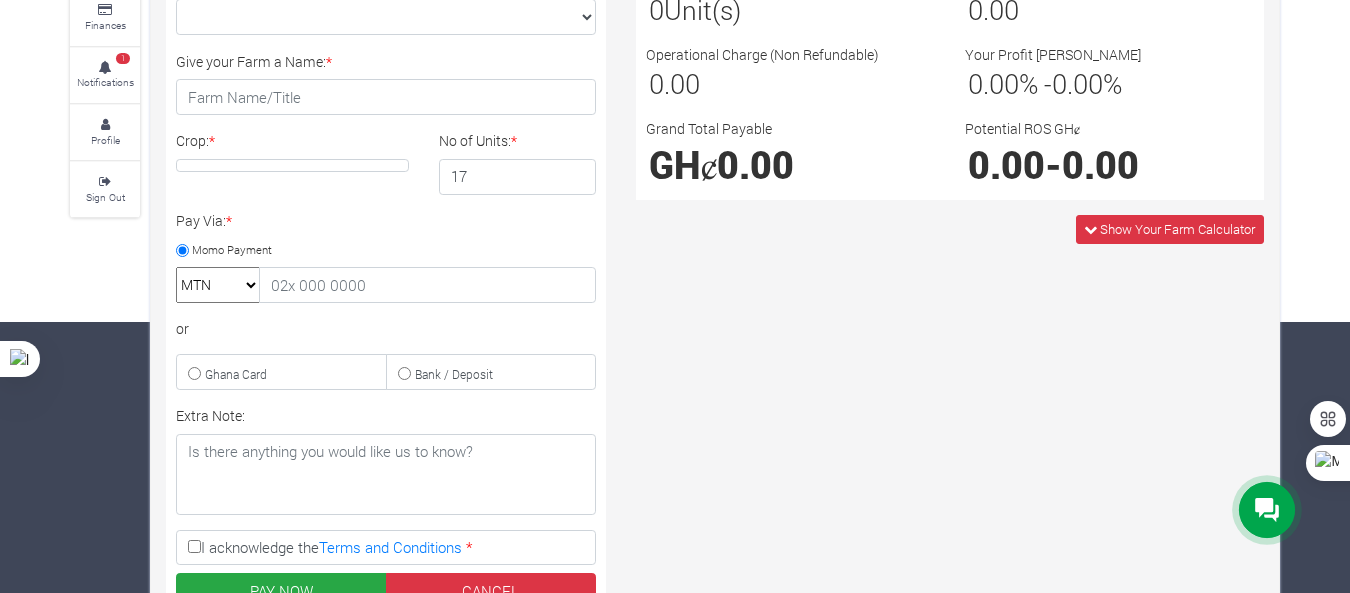 click on "Pay Via:  *
Momo Payment
MTN
Telecel
Airtel Tigo
or" at bounding box center (386, 300) 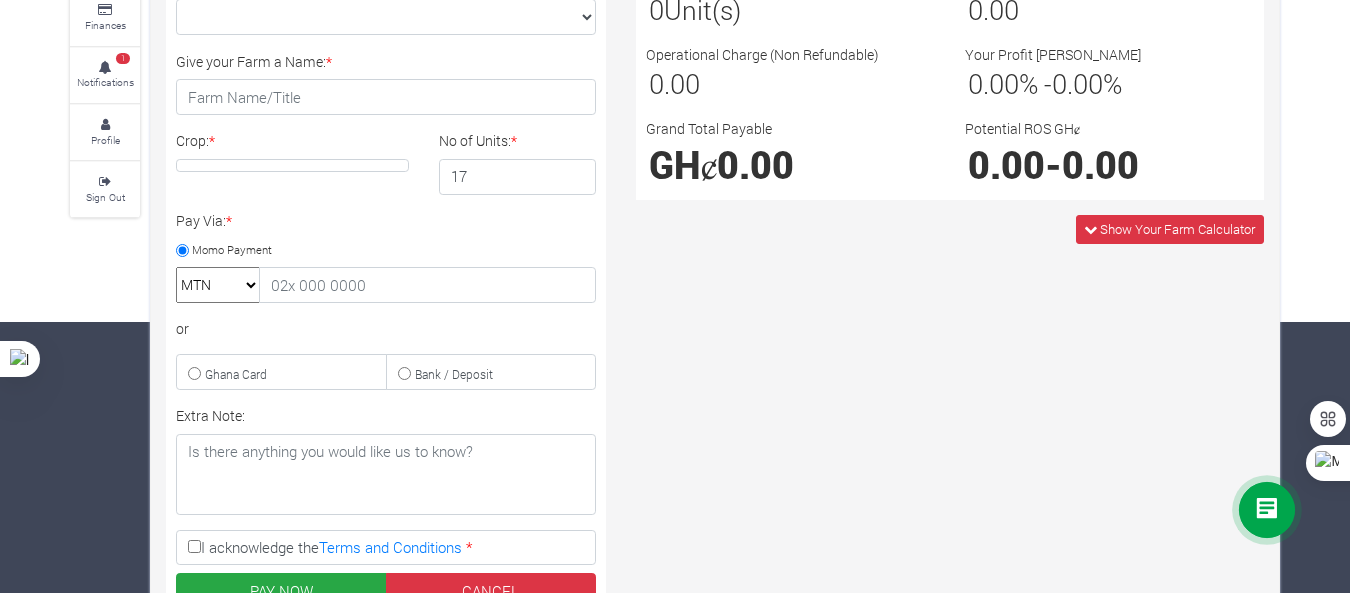 click on "Momo Payment" at bounding box center [182, 250] 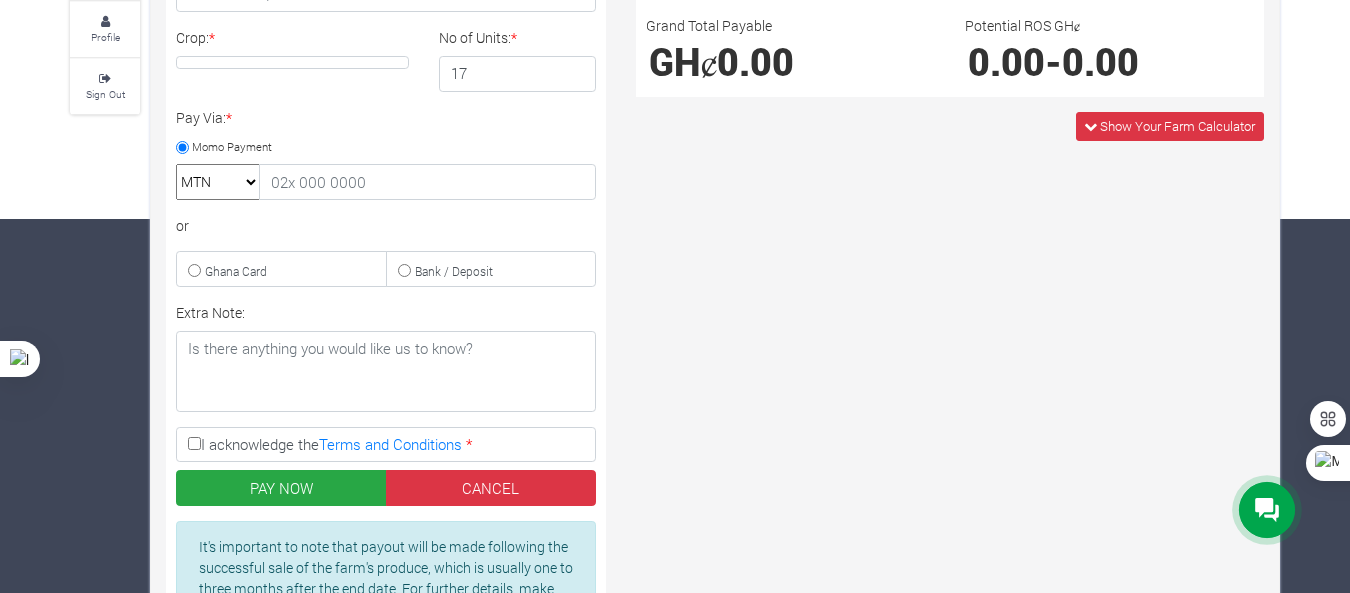scroll, scrollTop: 405, scrollLeft: 0, axis: vertical 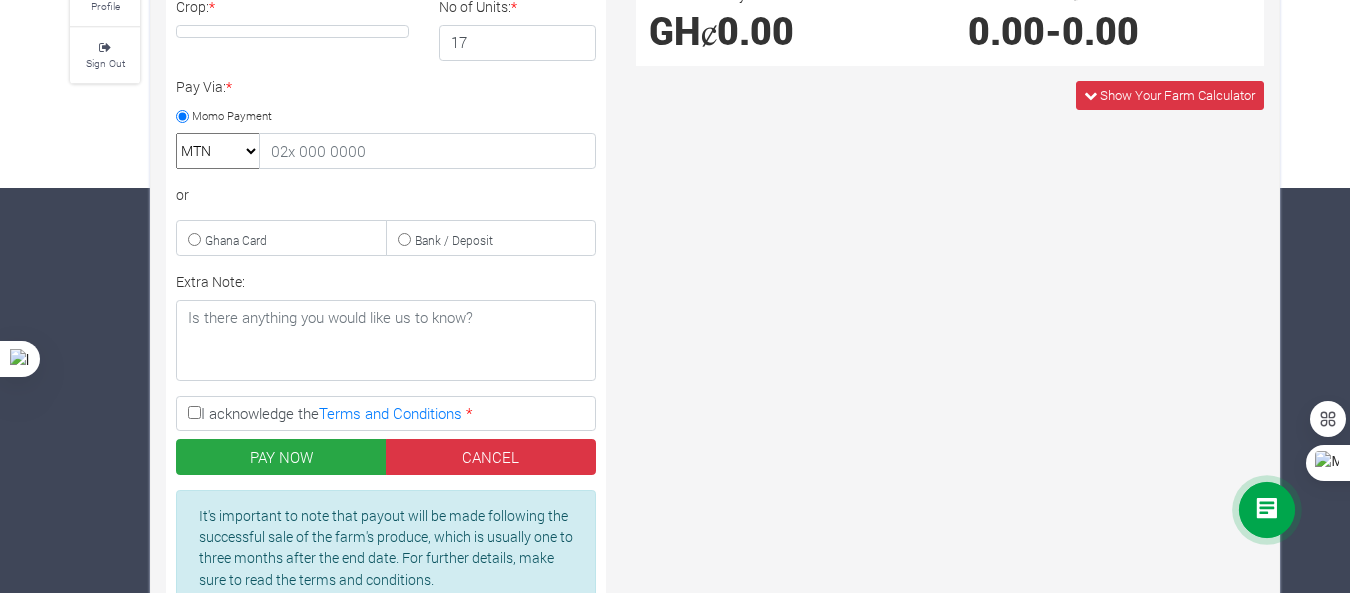 click 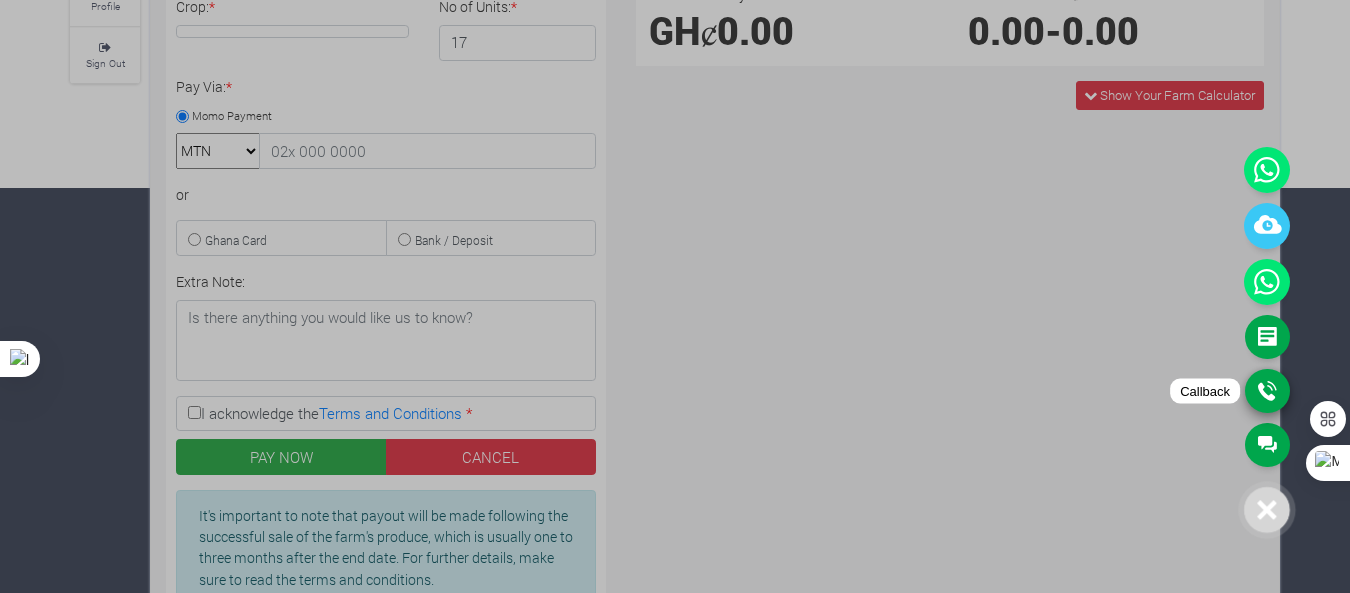 click on "Callback" at bounding box center (1267, 391) 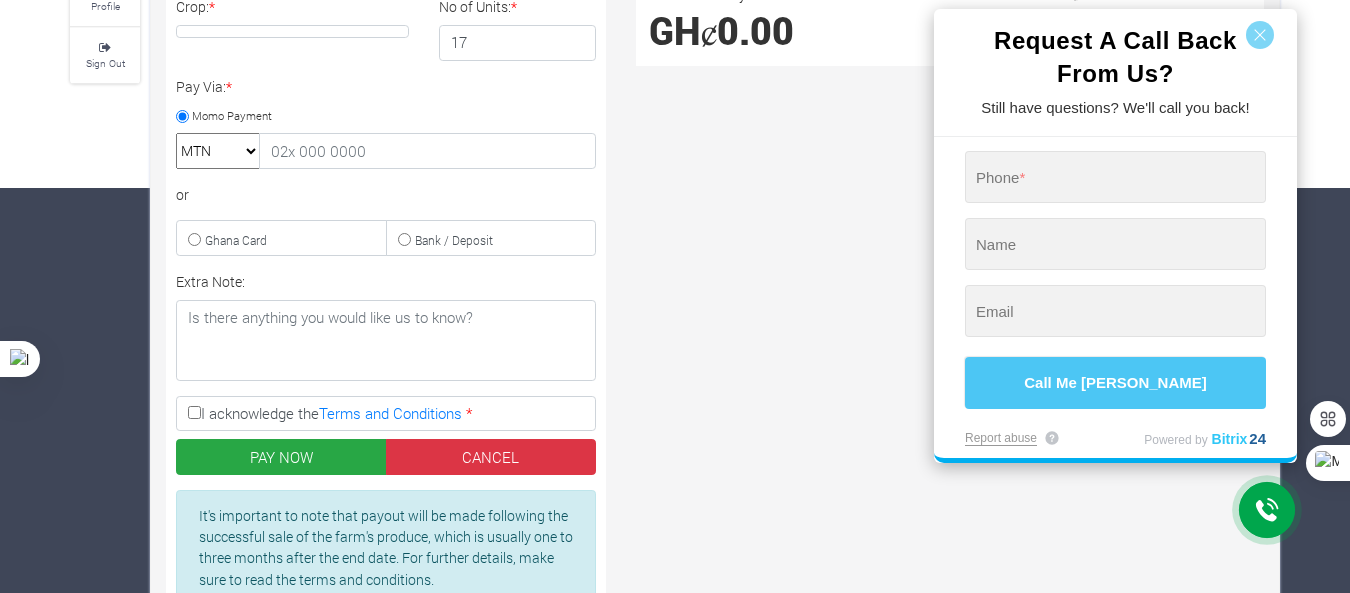 drag, startPoint x: 1271, startPoint y: 383, endPoint x: 1259, endPoint y: 400, distance: 20.808653 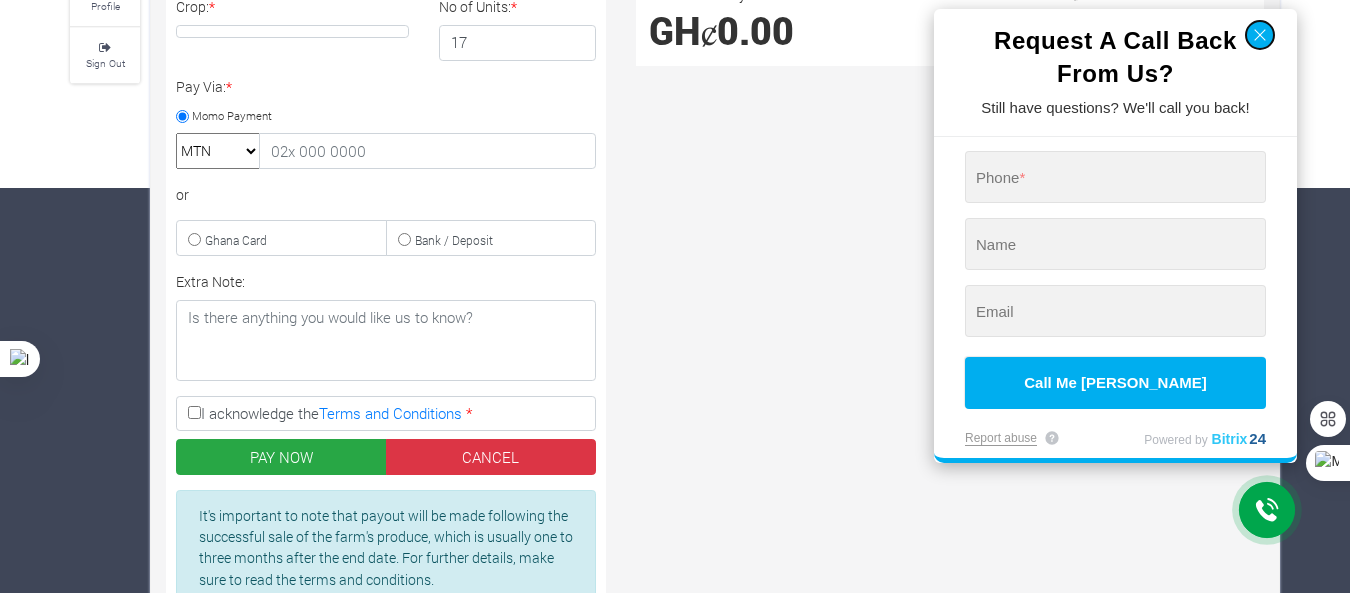 click at bounding box center [1260, 35] 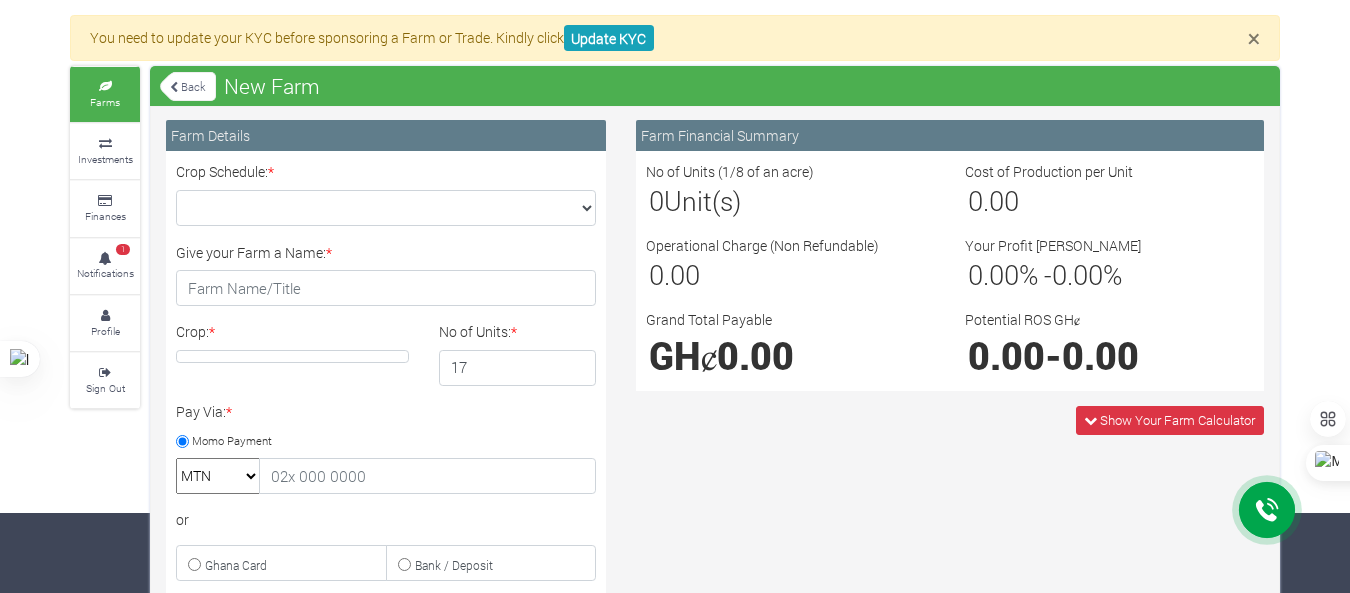 scroll, scrollTop: 76, scrollLeft: 0, axis: vertical 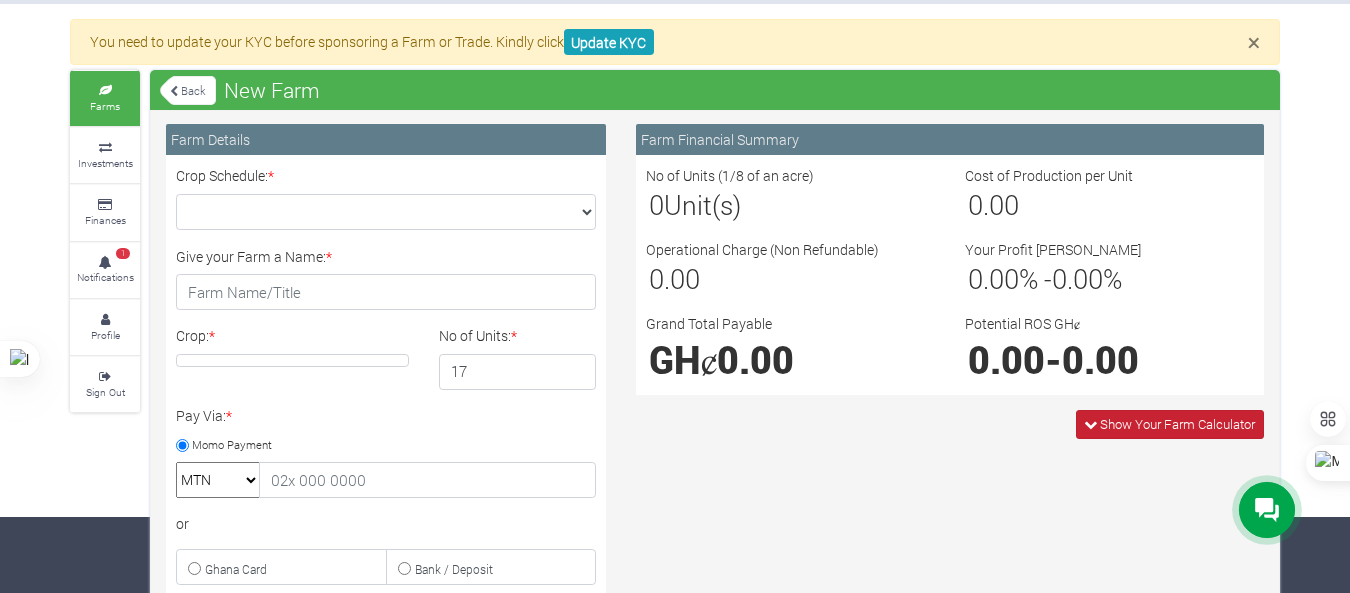 click on "Show Your Farm Calculator" at bounding box center (1177, 424) 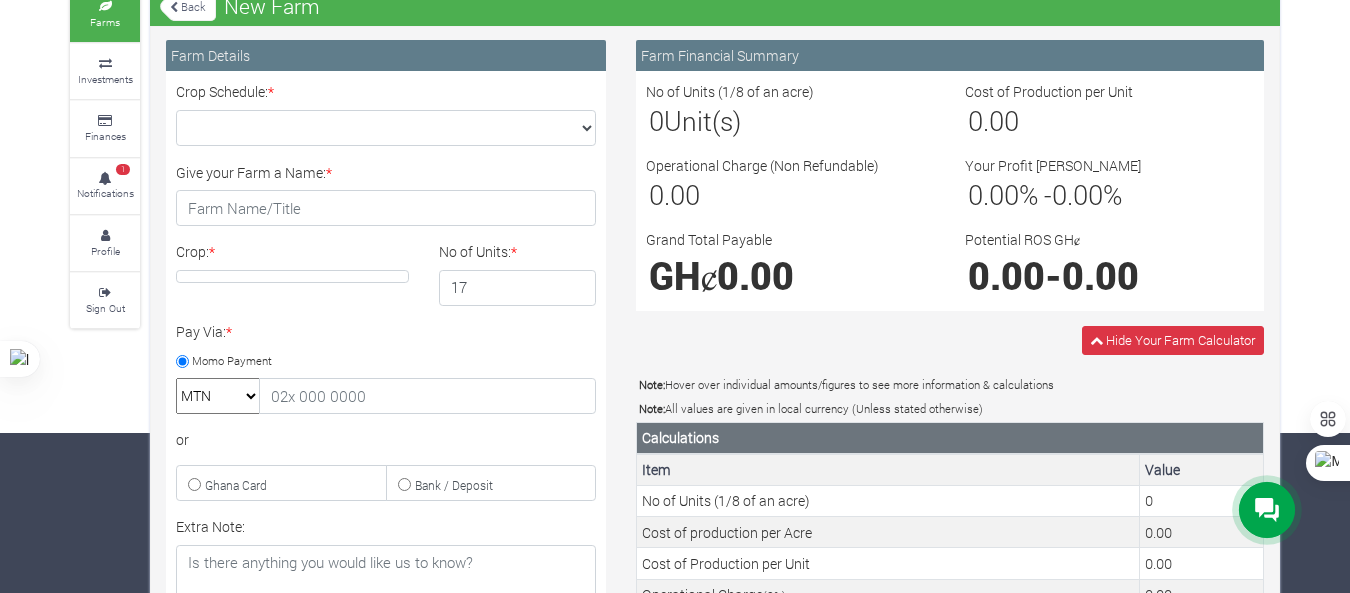 scroll, scrollTop: 0, scrollLeft: 0, axis: both 